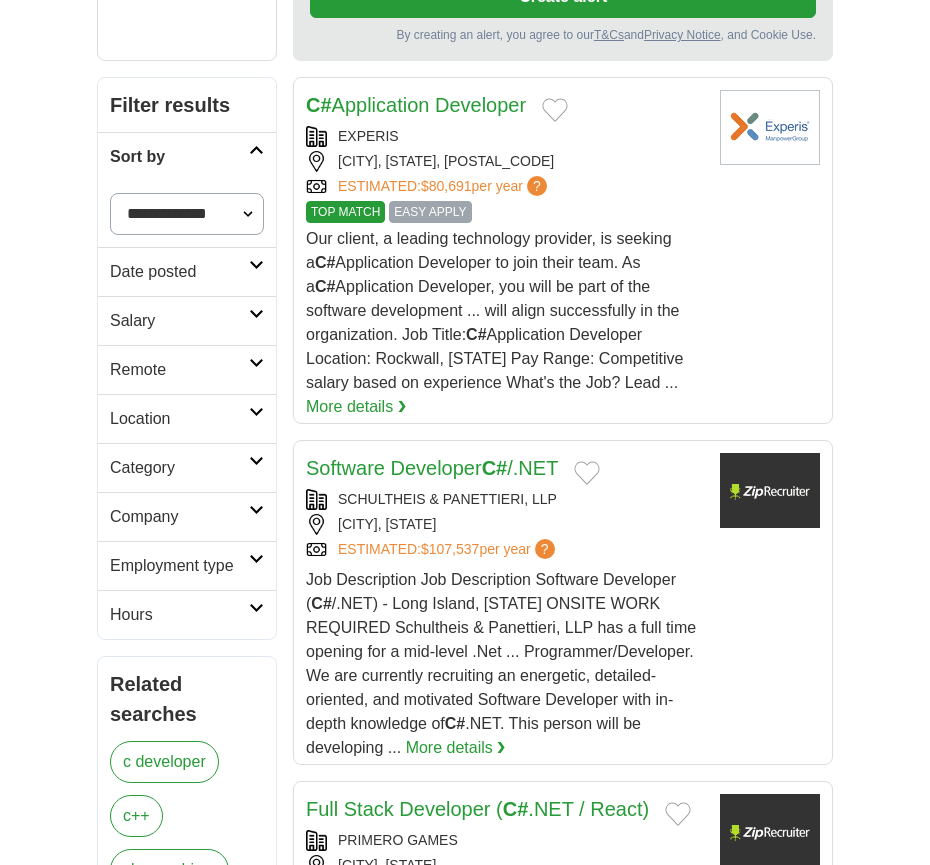 click on "**********" at bounding box center [187, 214] 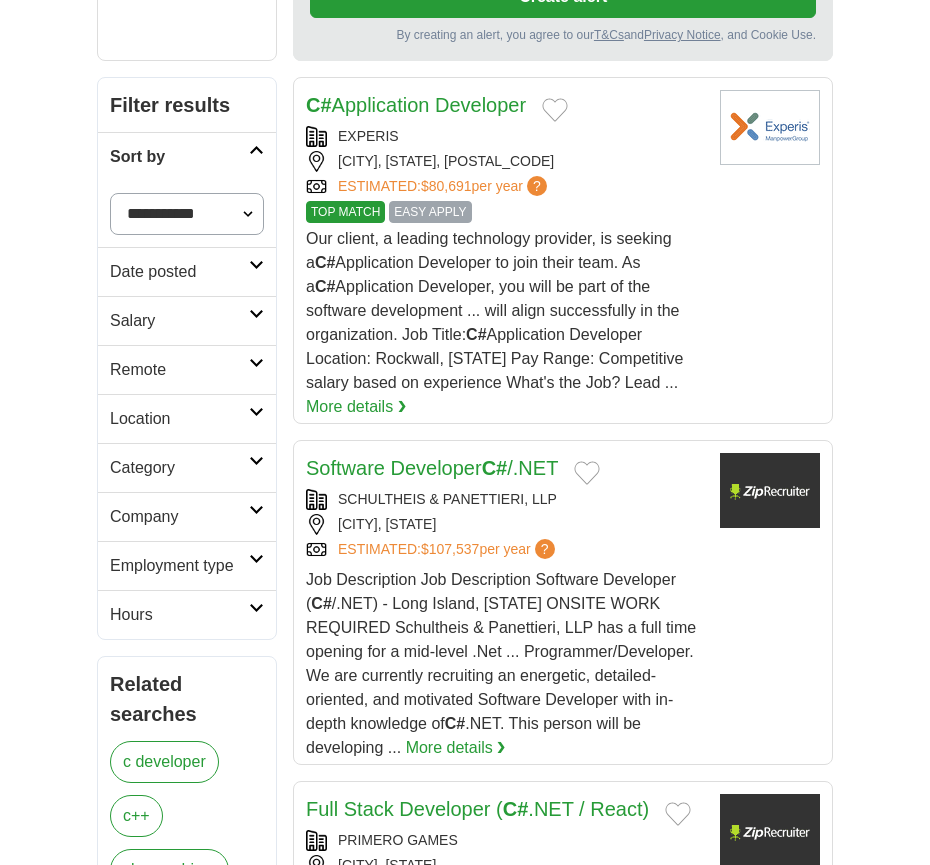click on "**********" at bounding box center (187, 214) 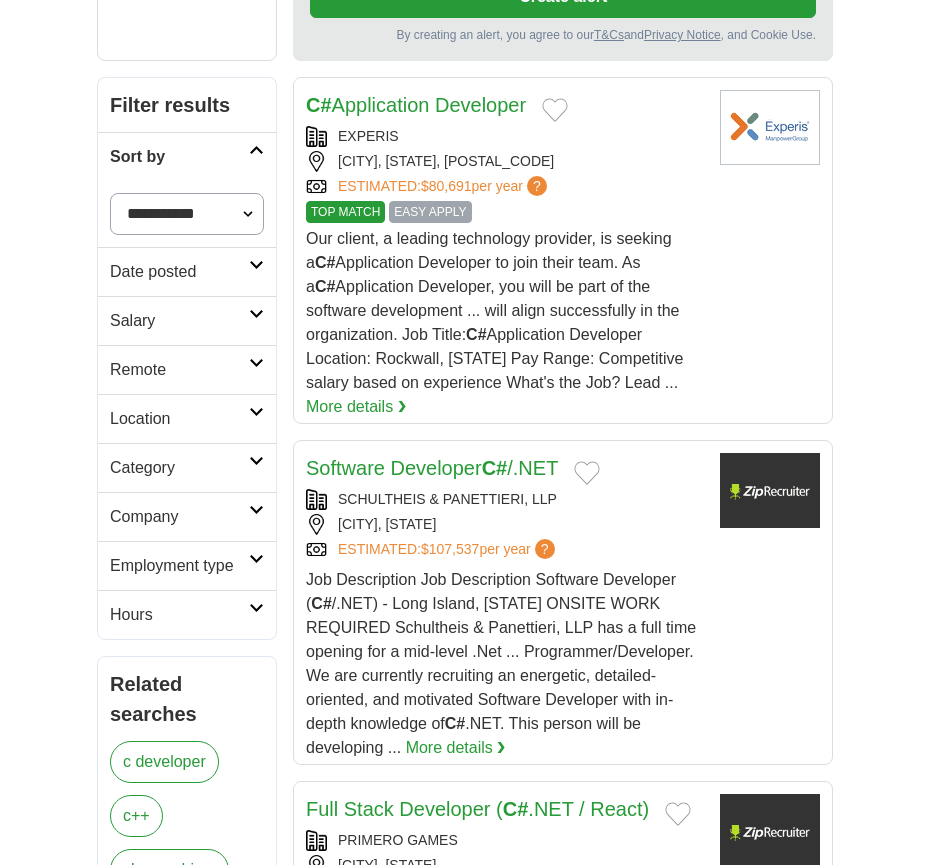 click on "Date posted" at bounding box center [179, 272] 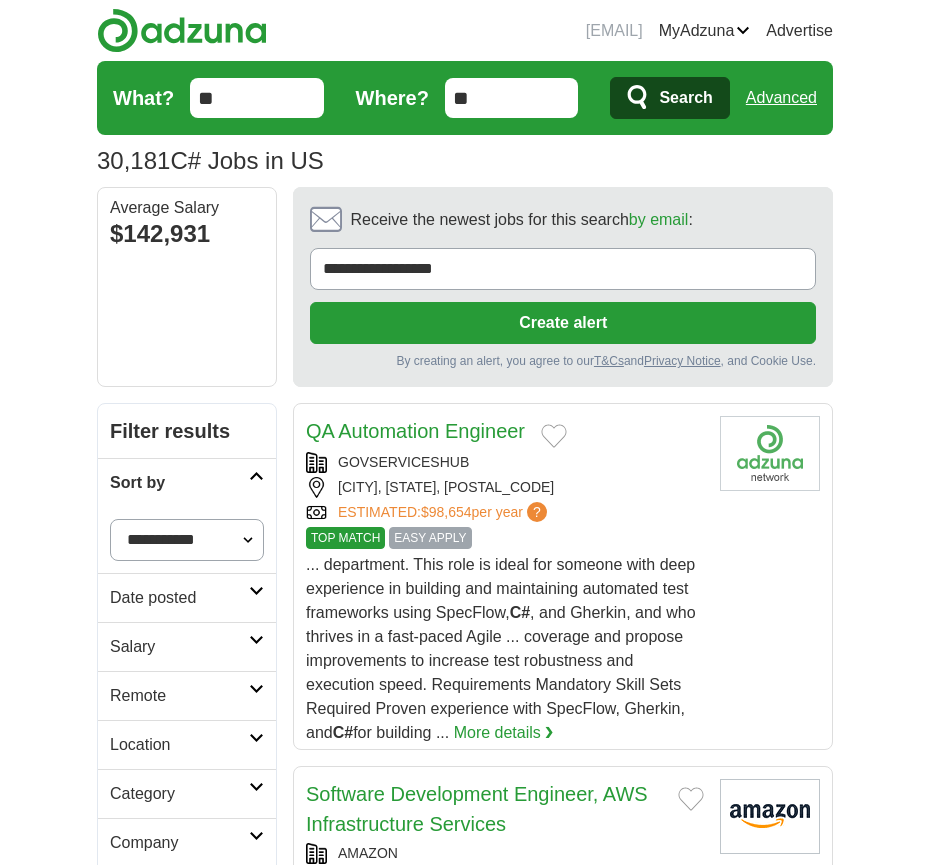 scroll, scrollTop: 493, scrollLeft: 0, axis: vertical 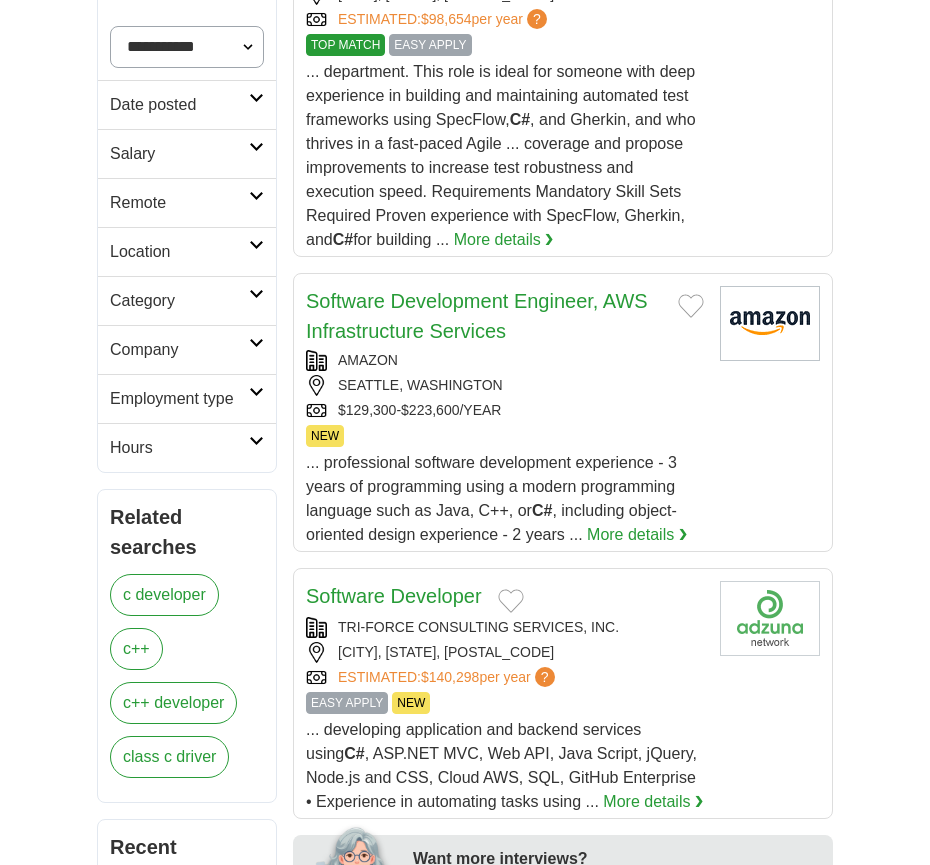 click on "Date posted" at bounding box center [179, 105] 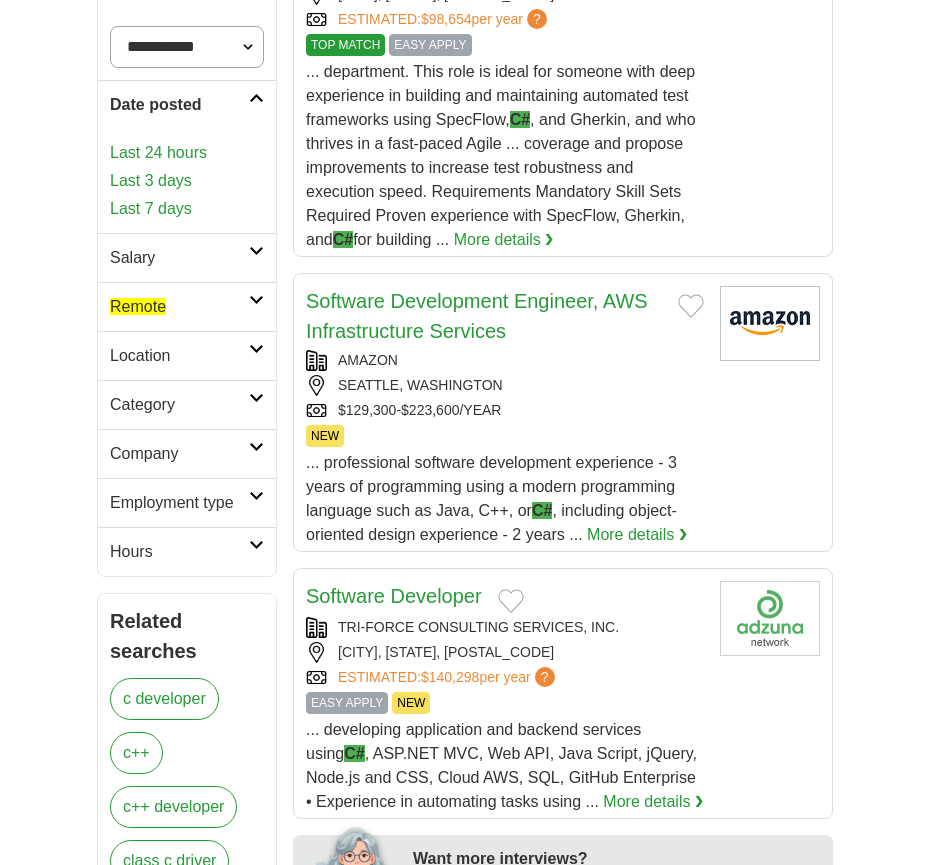 click on "Last 24 hours" at bounding box center [187, 153] 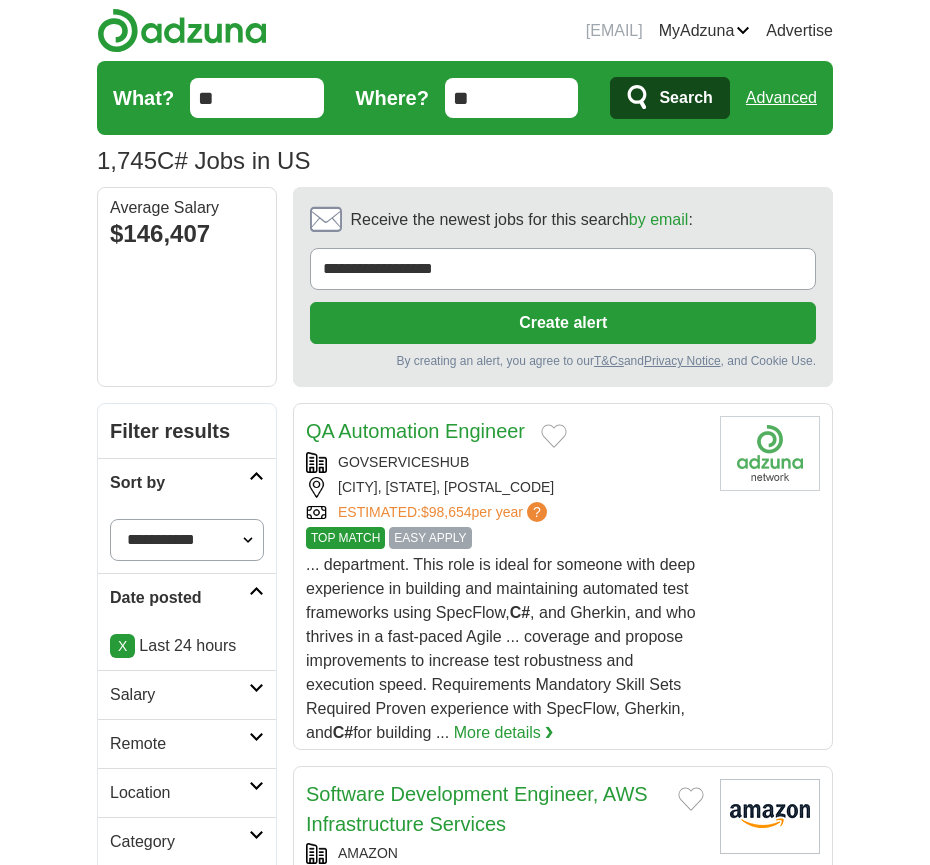 scroll, scrollTop: 0, scrollLeft: 0, axis: both 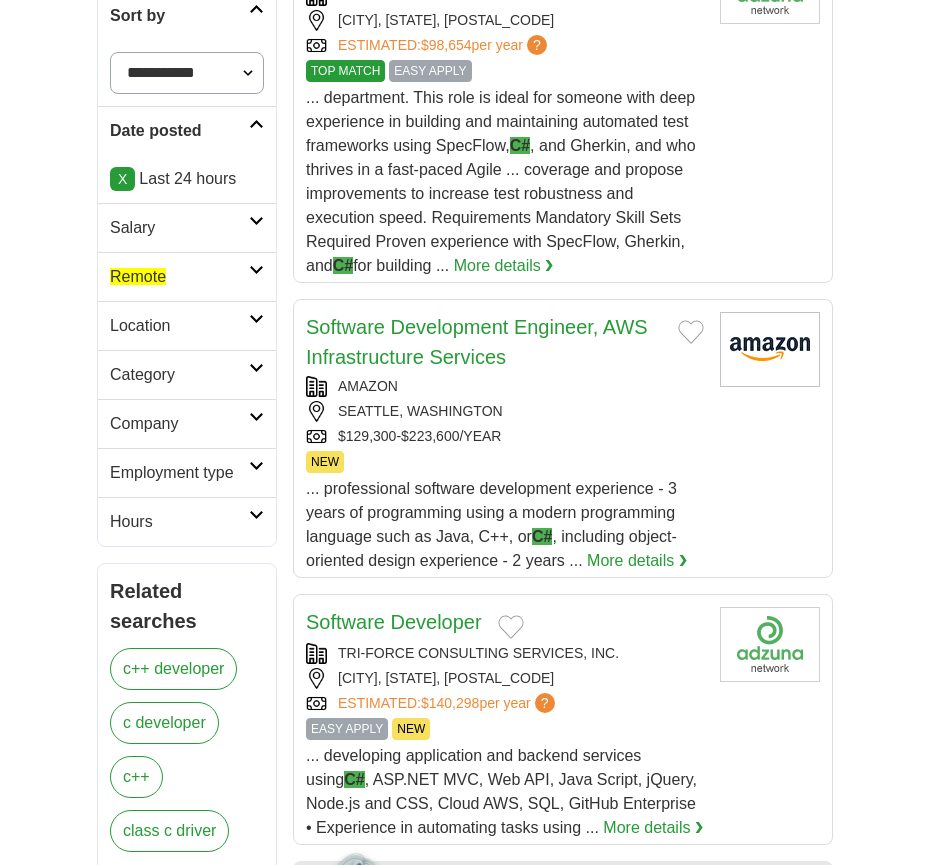 click on "Salary" at bounding box center (179, 228) 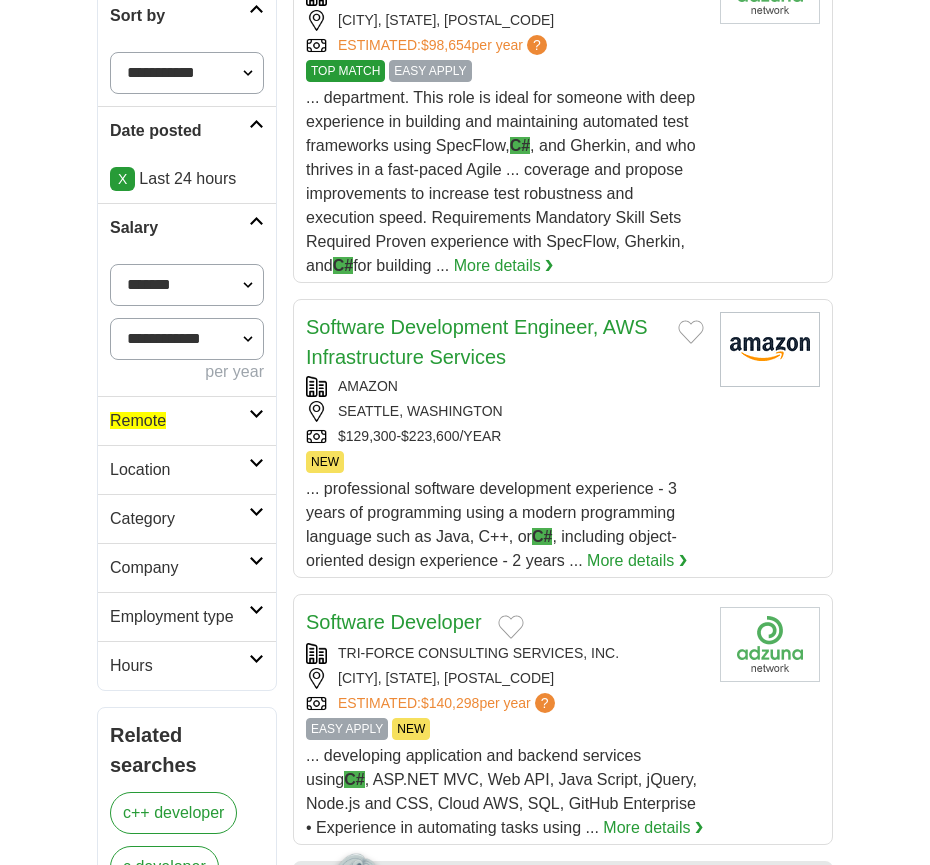 click on "Remote" at bounding box center (179, 421) 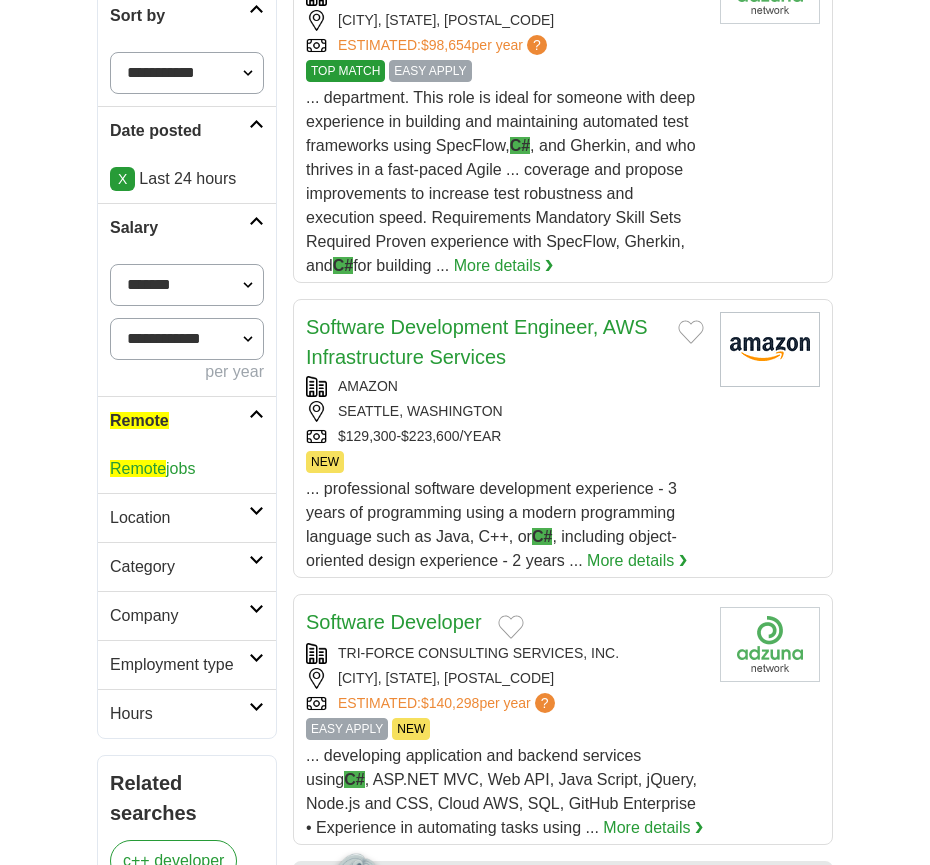 click on "Remote  jobs" at bounding box center [152, 468] 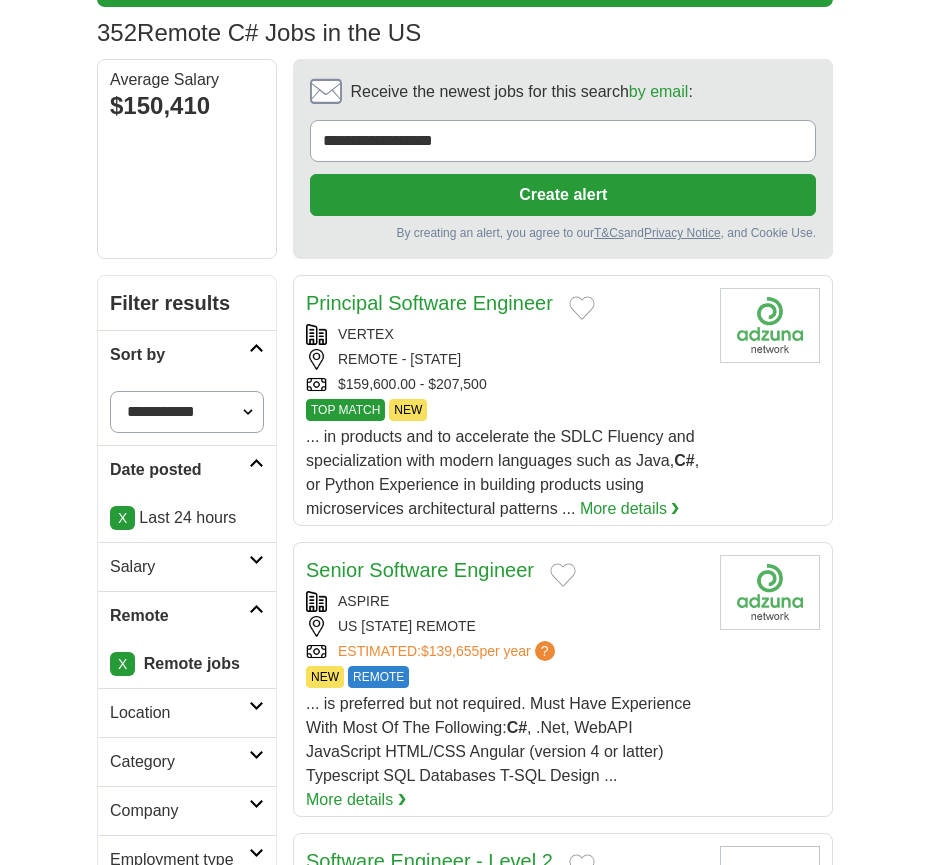scroll, scrollTop: 0, scrollLeft: 0, axis: both 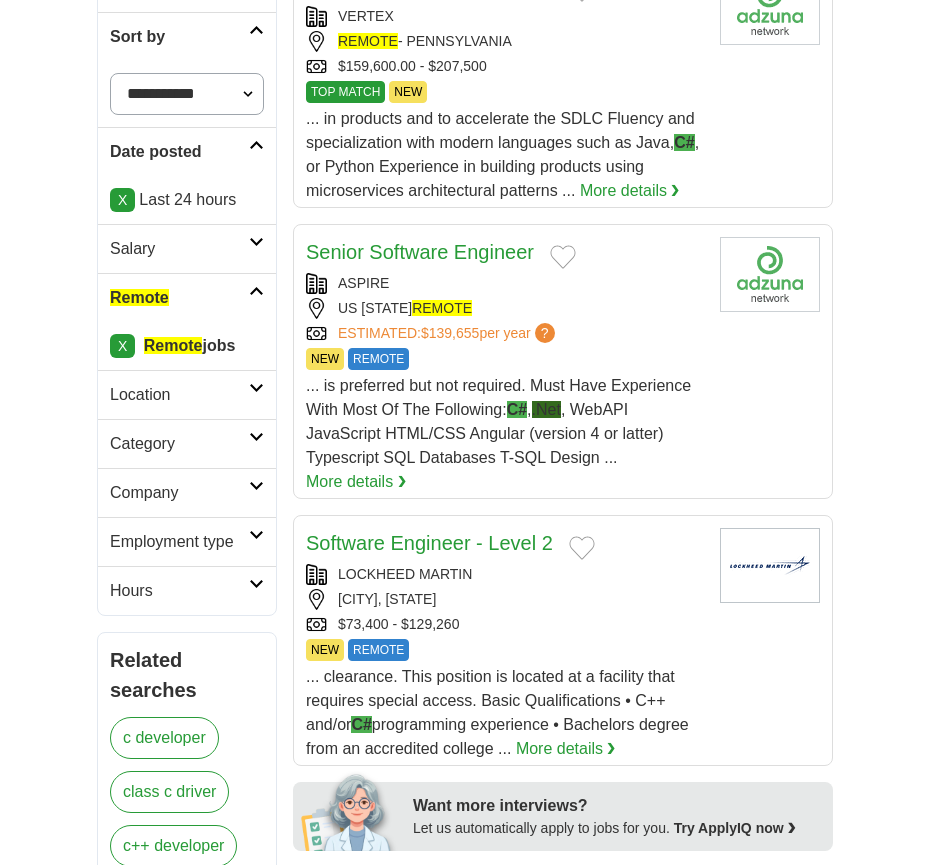 click on "ASPIRE" at bounding box center [505, 283] 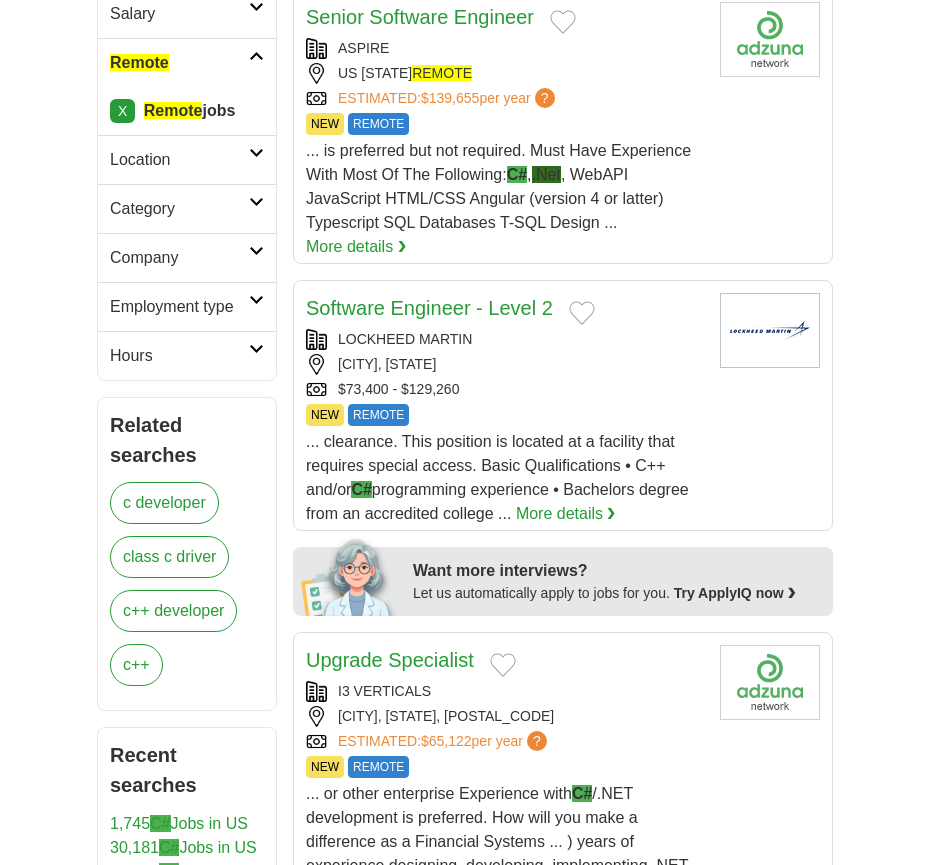 scroll, scrollTop: 703, scrollLeft: 0, axis: vertical 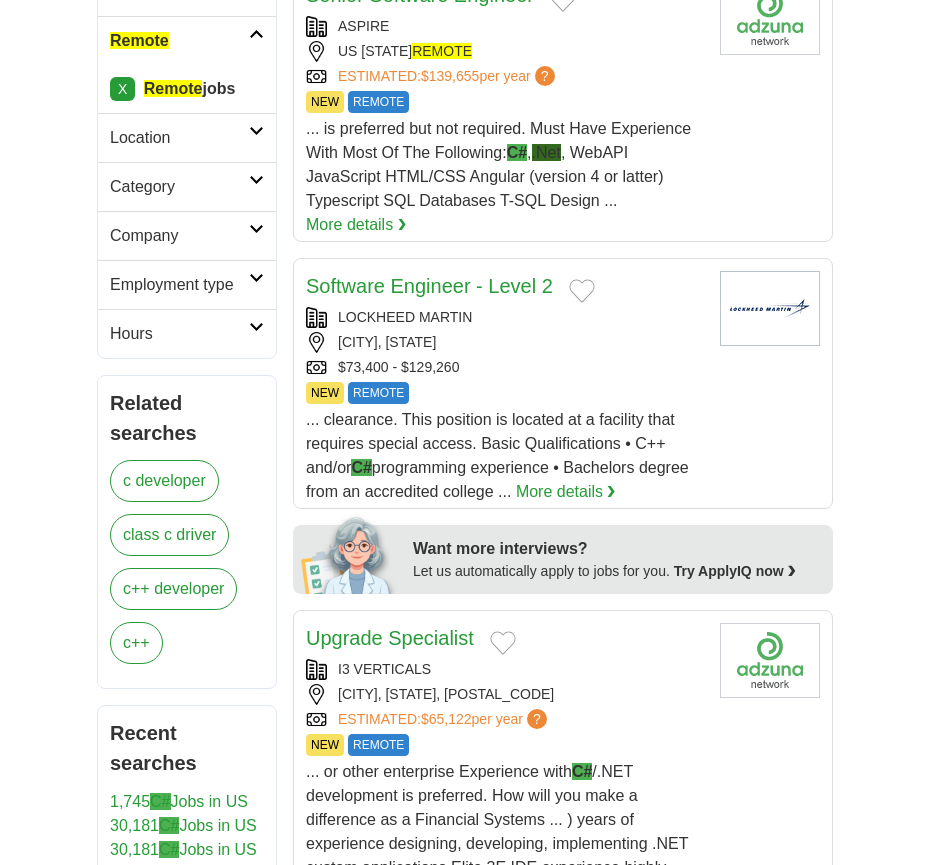 click on "FORT WORTH, COLORADO" at bounding box center (505, 342) 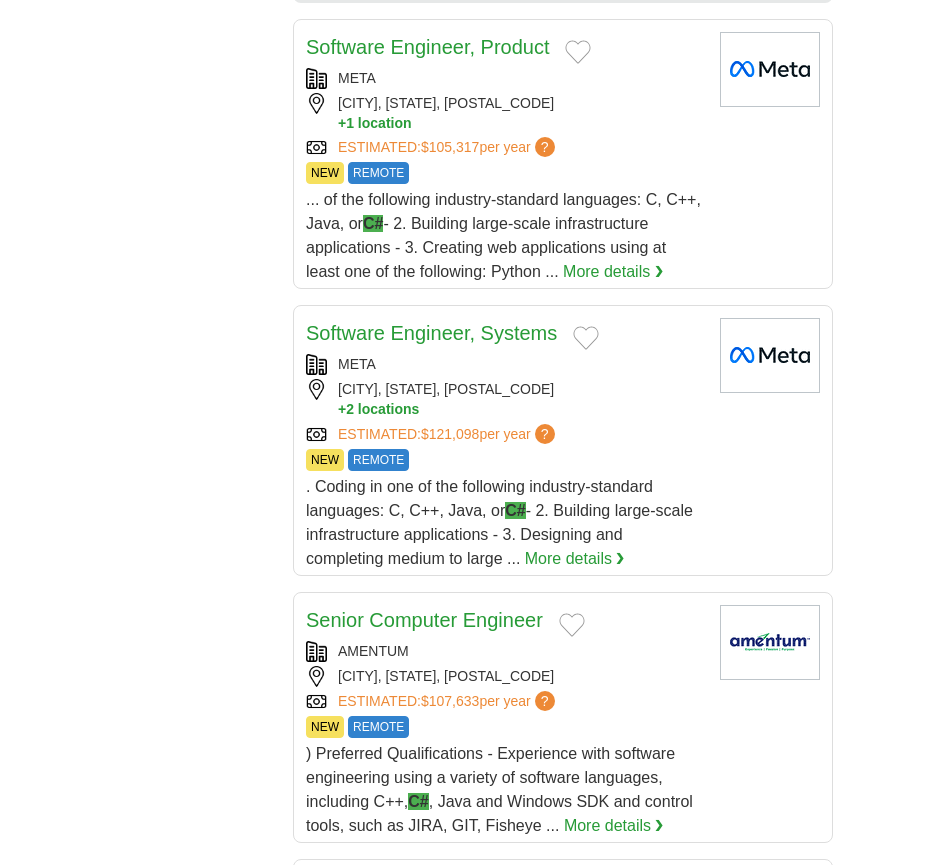 scroll, scrollTop: 2417, scrollLeft: 0, axis: vertical 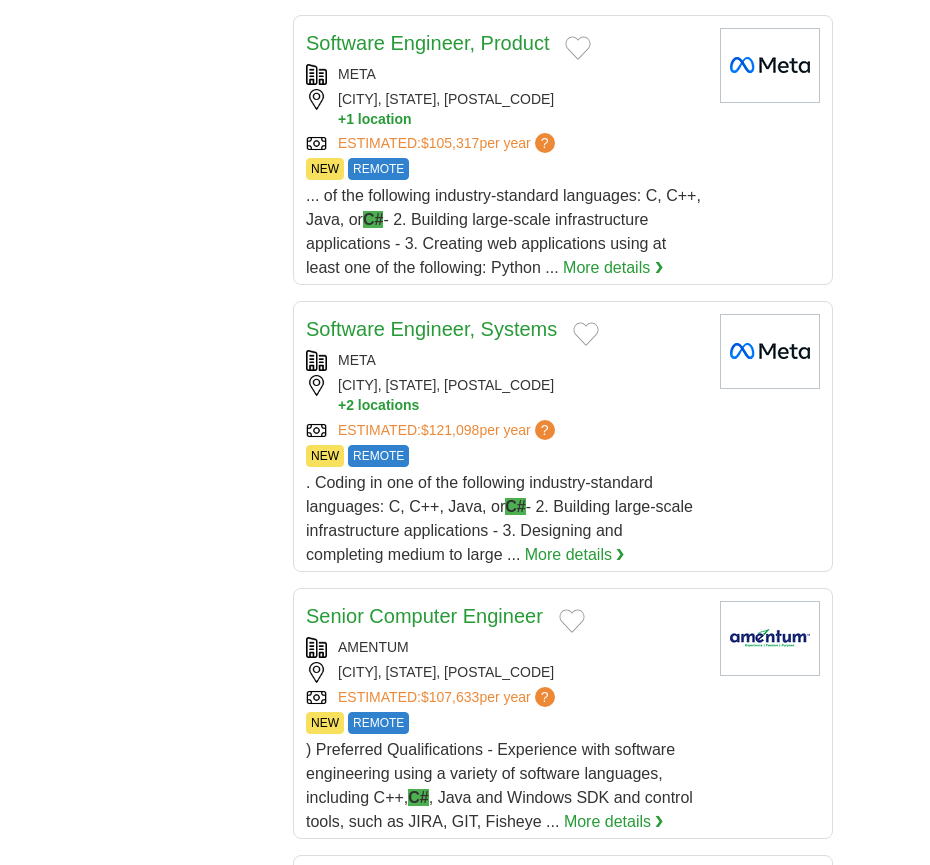 click on "META" at bounding box center (505, 360) 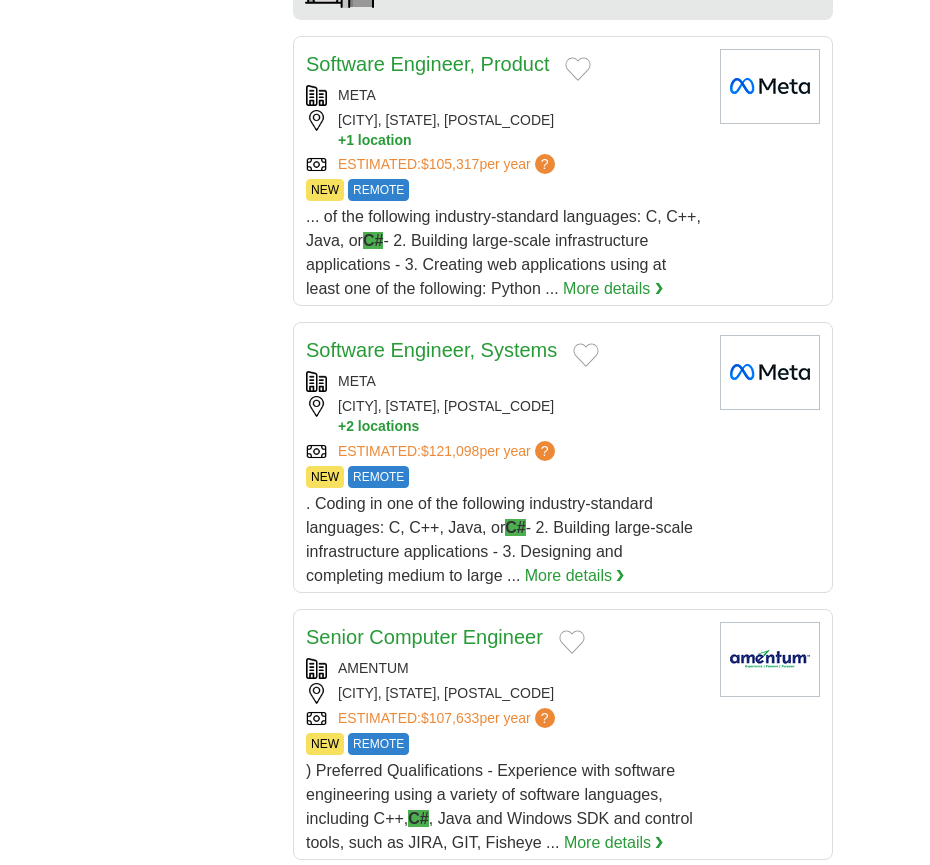 click on "NEW REMOTE" at bounding box center (505, 477) 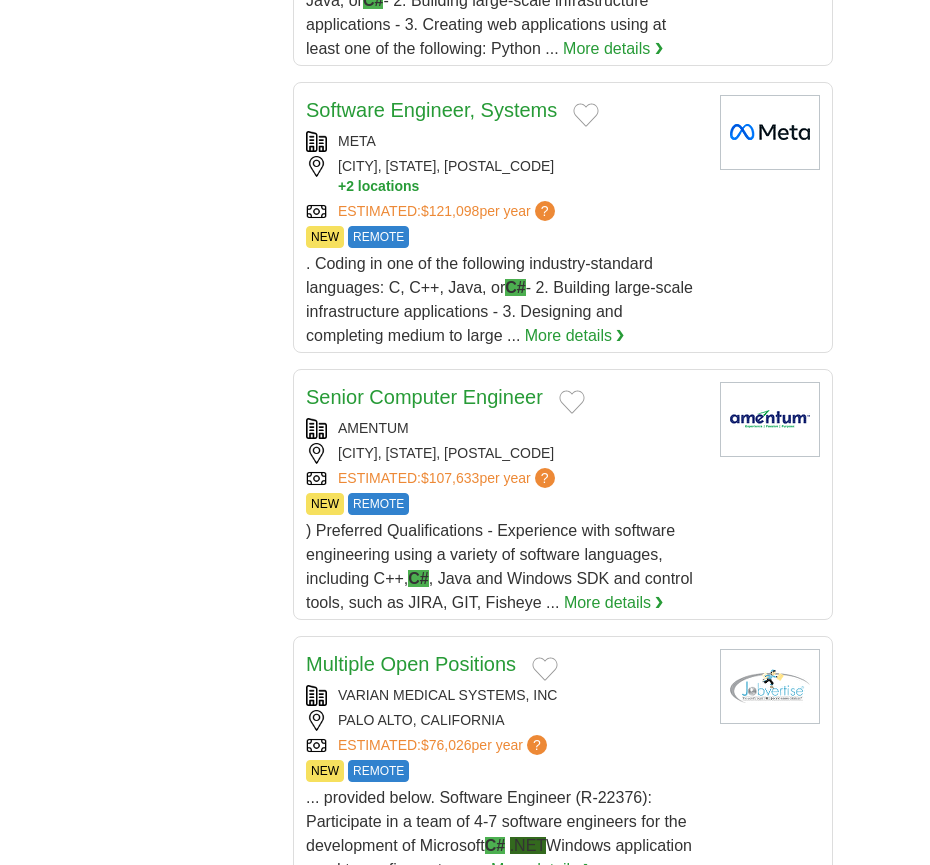 scroll, scrollTop: 2649, scrollLeft: 0, axis: vertical 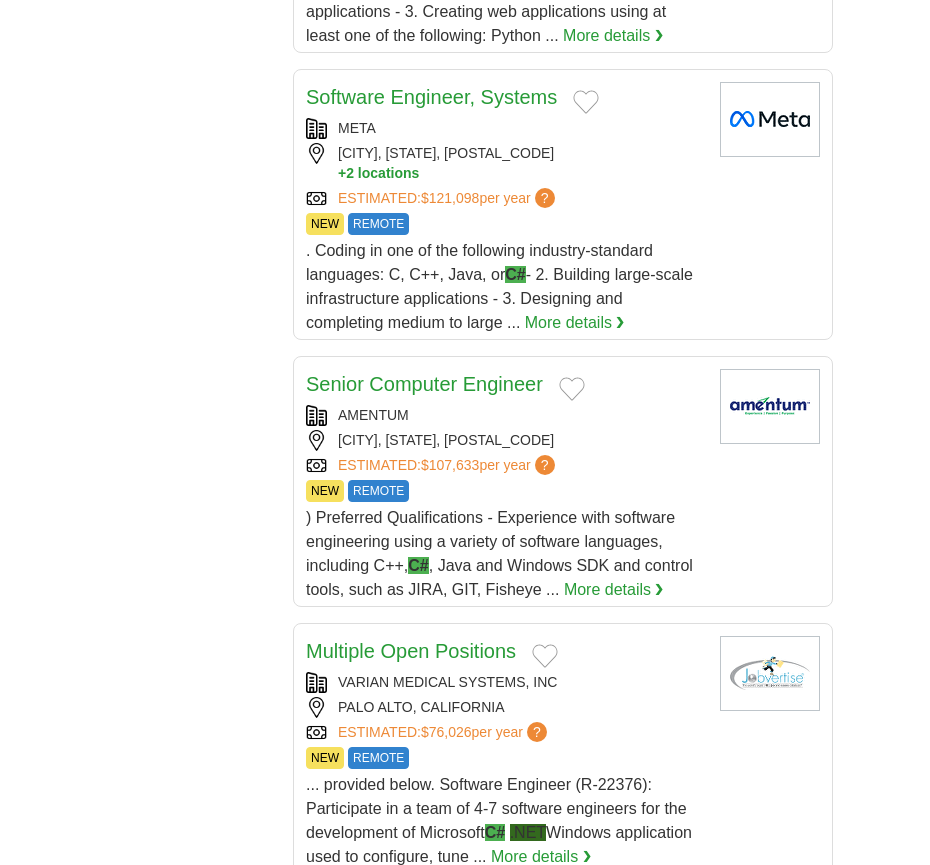 click on "NEW REMOTE" at bounding box center (505, 491) 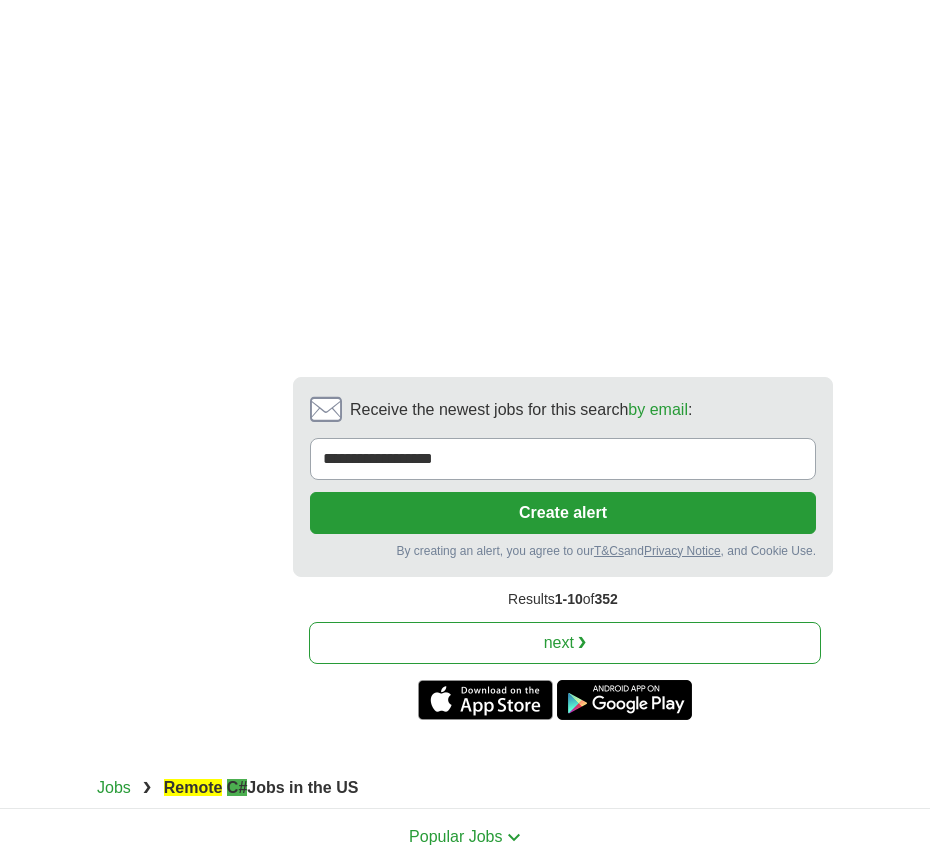scroll, scrollTop: 4260, scrollLeft: 0, axis: vertical 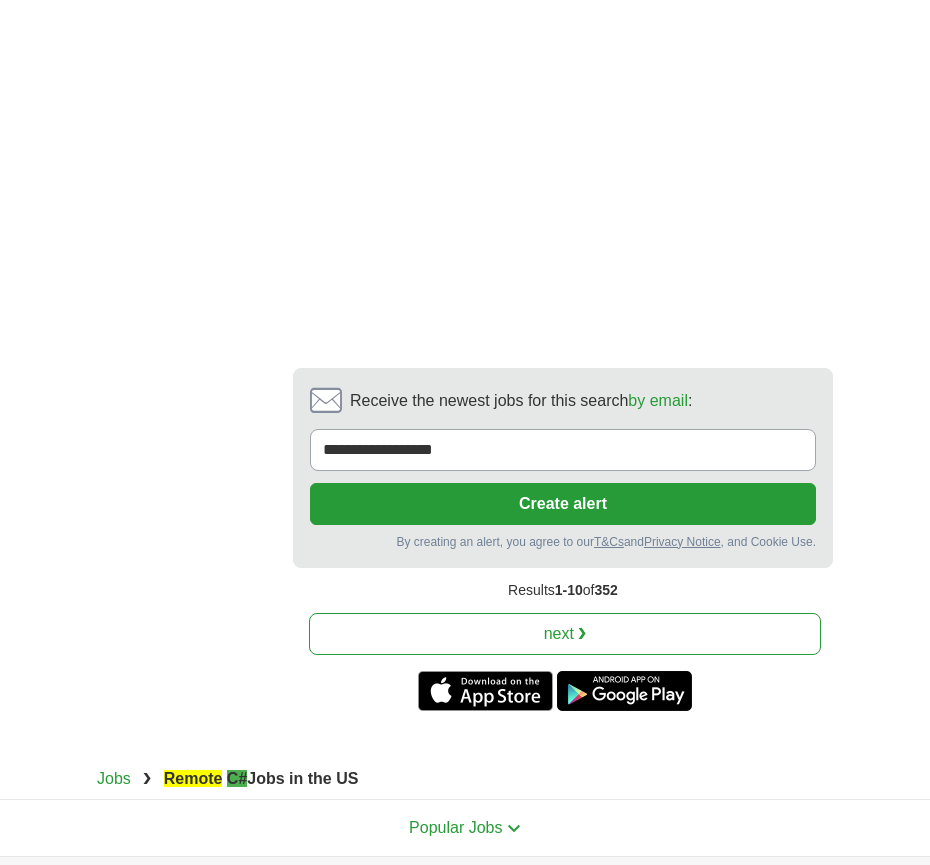 click on "next ❯" at bounding box center [565, 634] 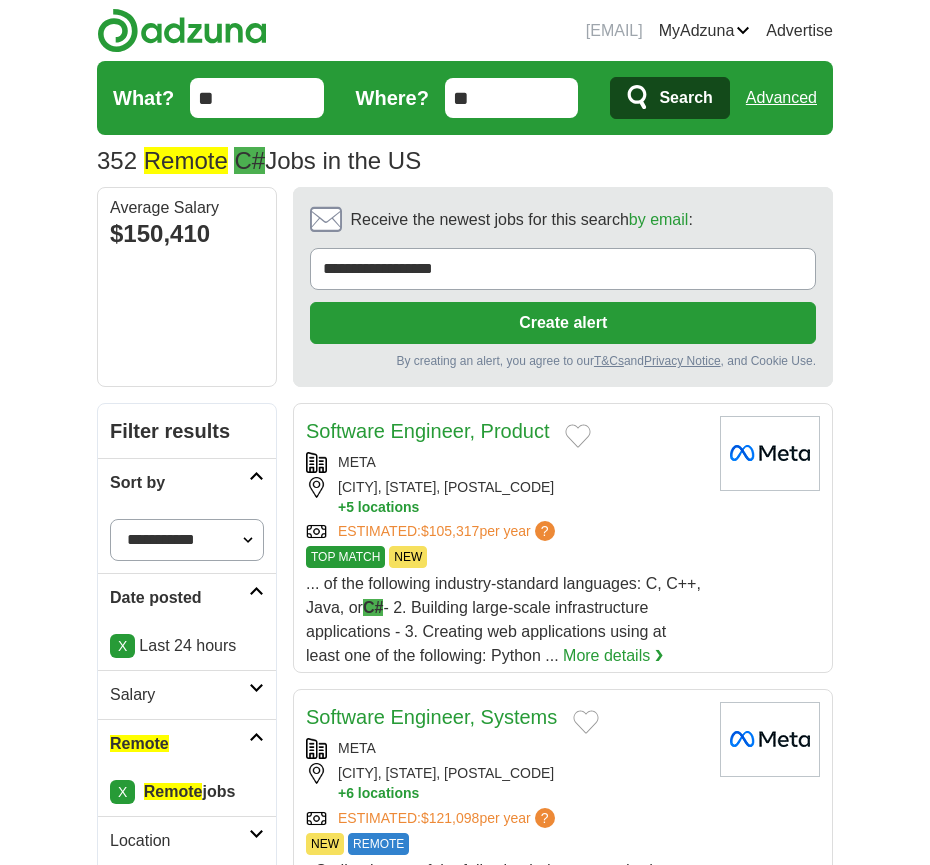 scroll, scrollTop: 904, scrollLeft: 0, axis: vertical 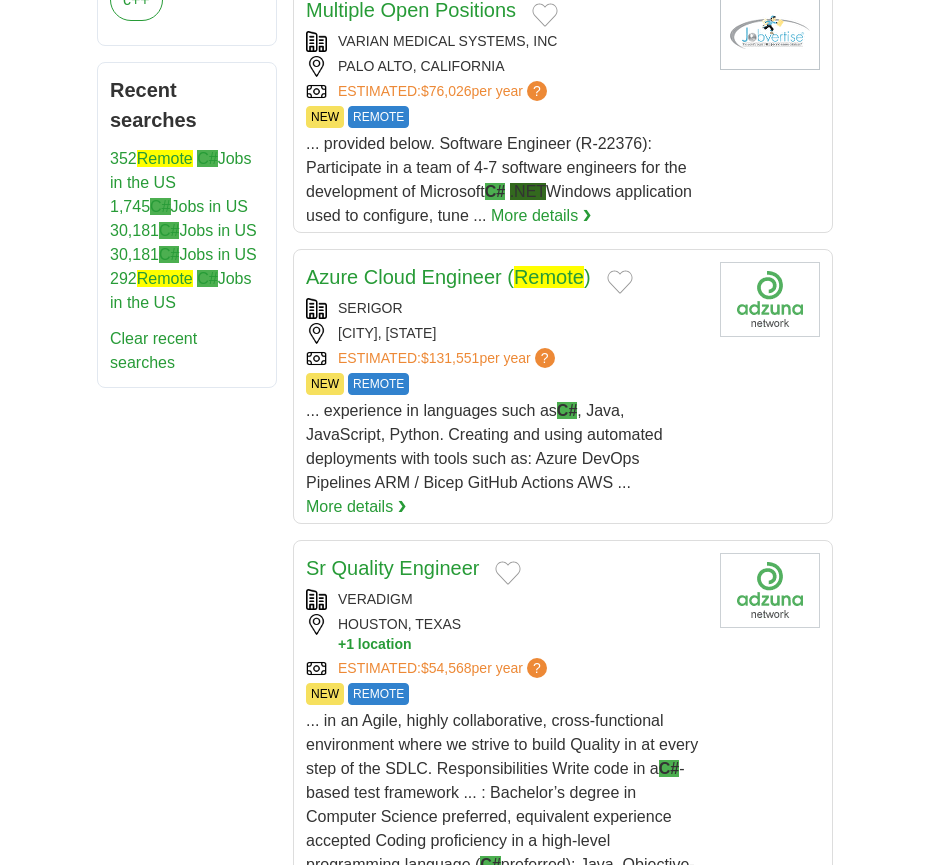 click on "NASHVILLE, TENNESSEE" at bounding box center (505, 333) 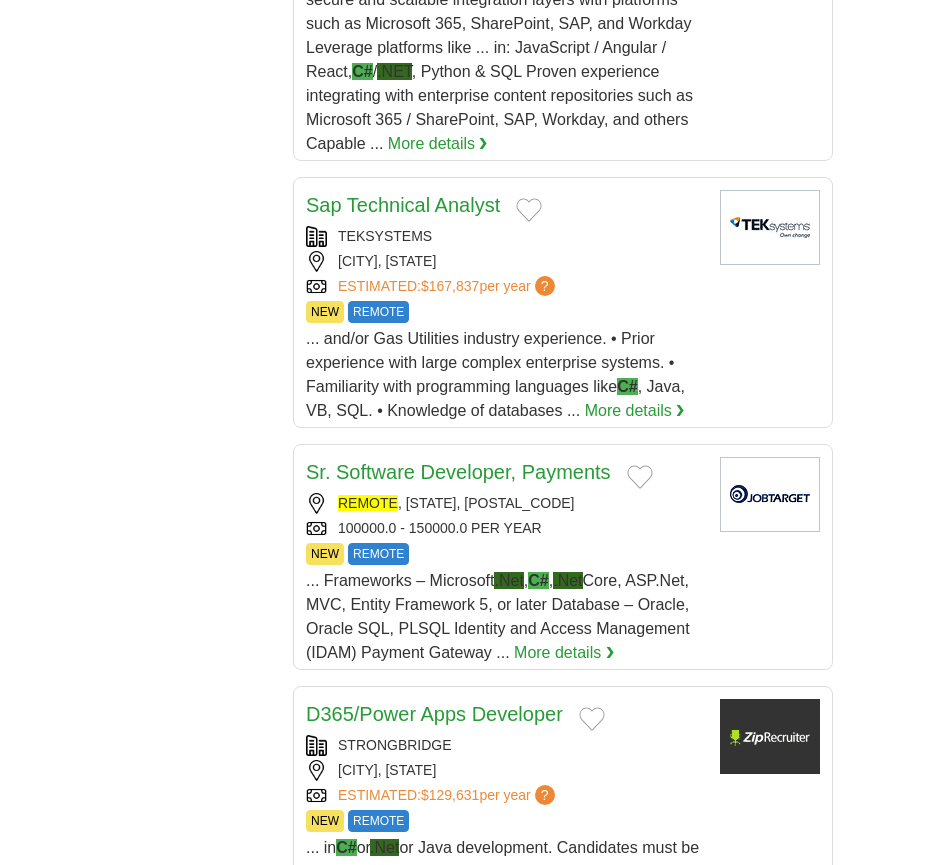 scroll, scrollTop: 2627, scrollLeft: 0, axis: vertical 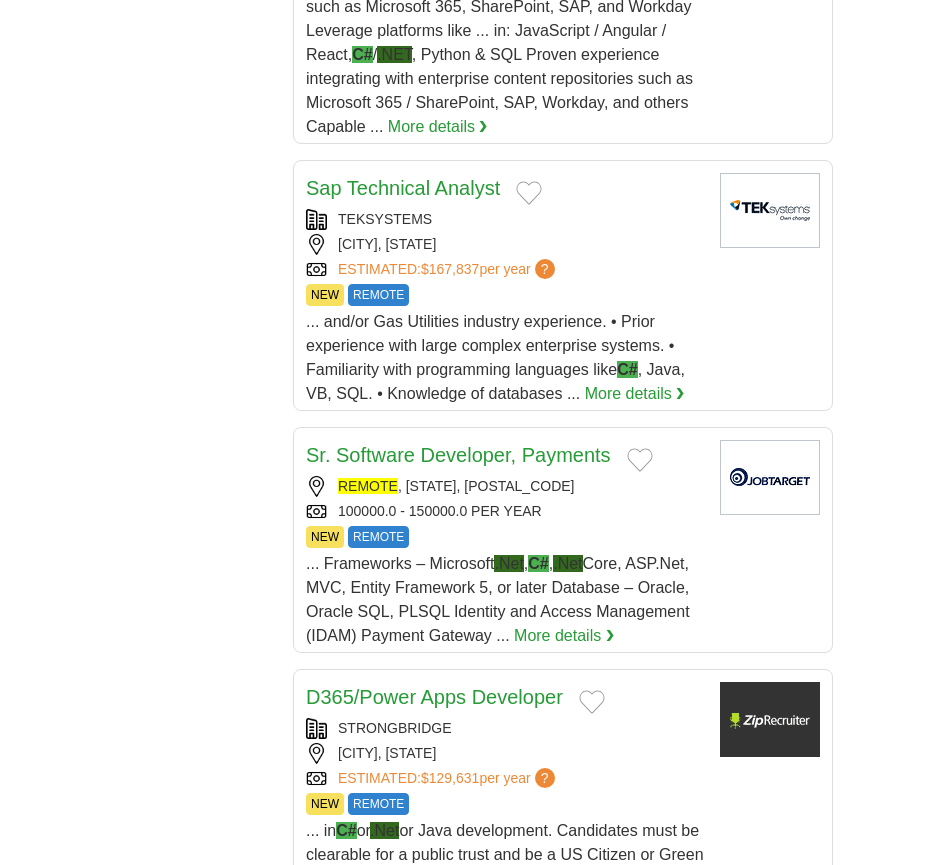 click on "100000.0 - 150000.0 PER YEAR
NEW REMOTE" at bounding box center [505, 511] 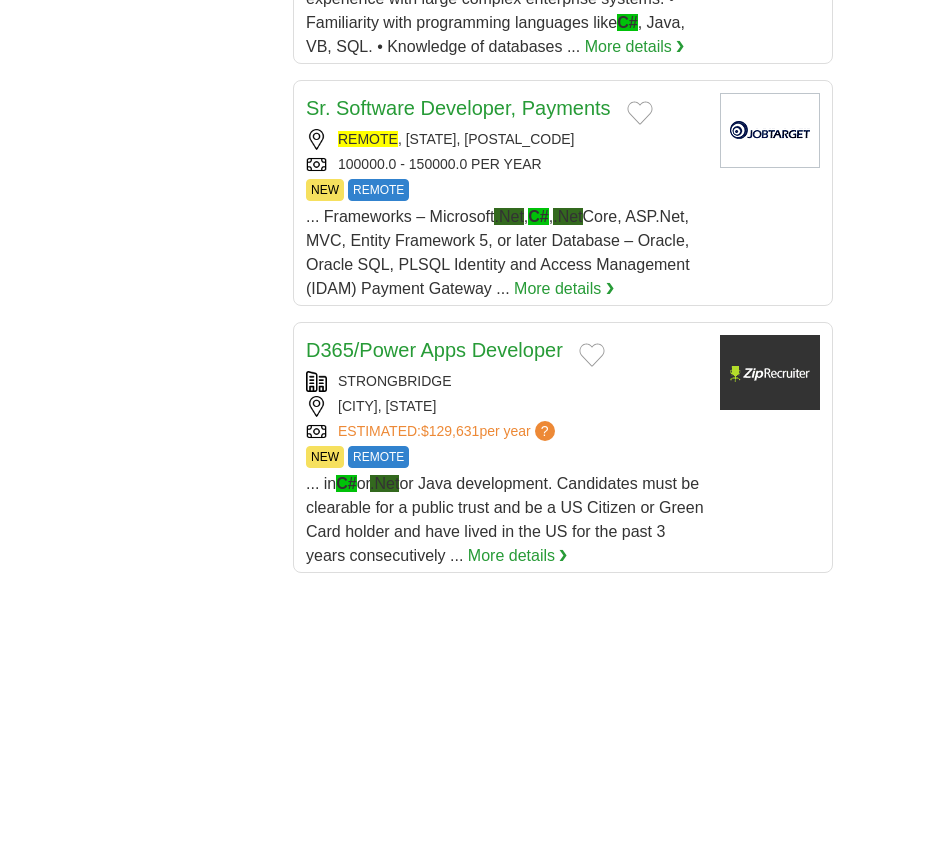 scroll, scrollTop: 2983, scrollLeft: 0, axis: vertical 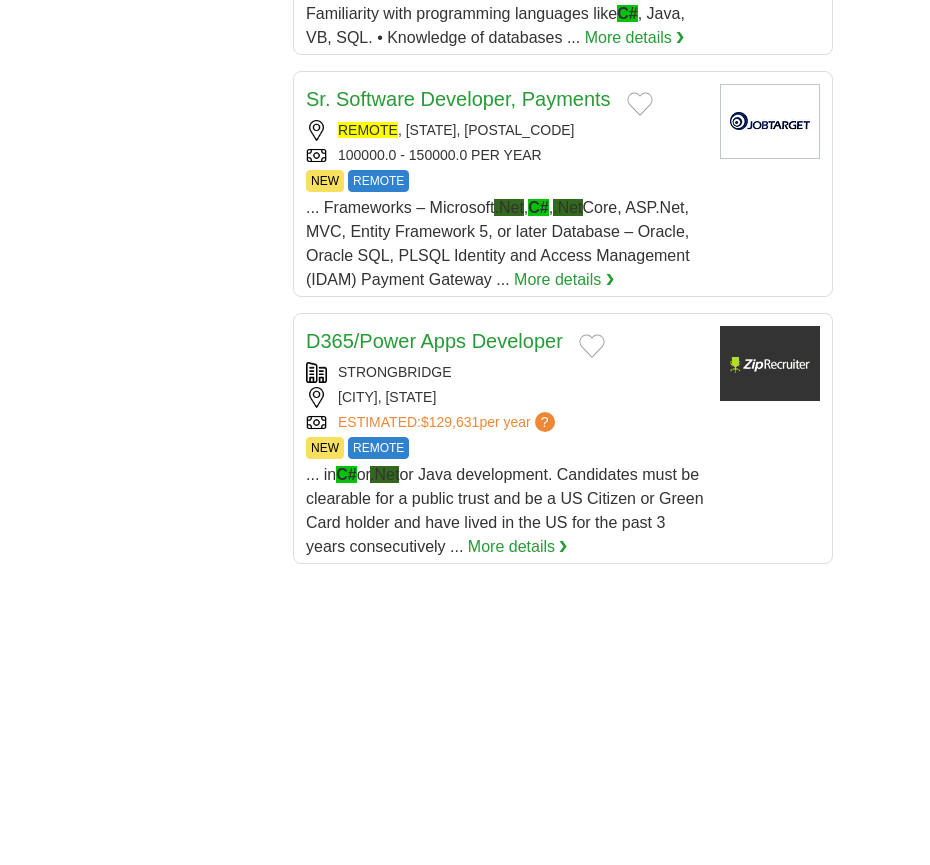 click on "STRONGBRIDGE" at bounding box center (505, 372) 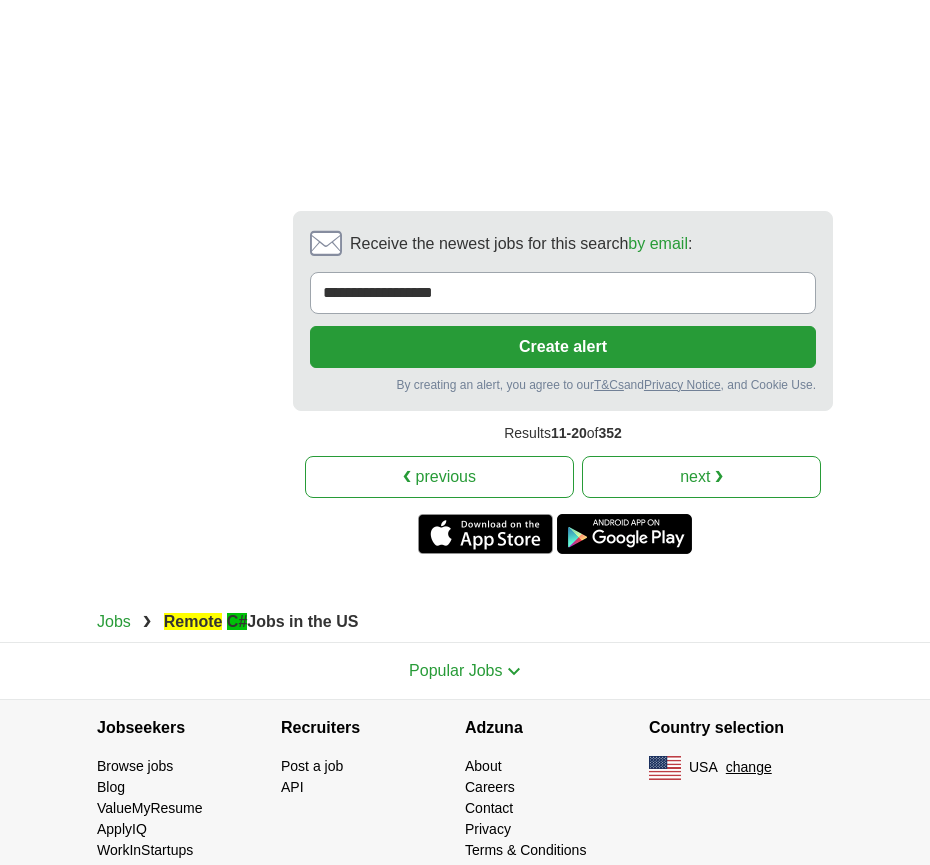 scroll, scrollTop: 4483, scrollLeft: 0, axis: vertical 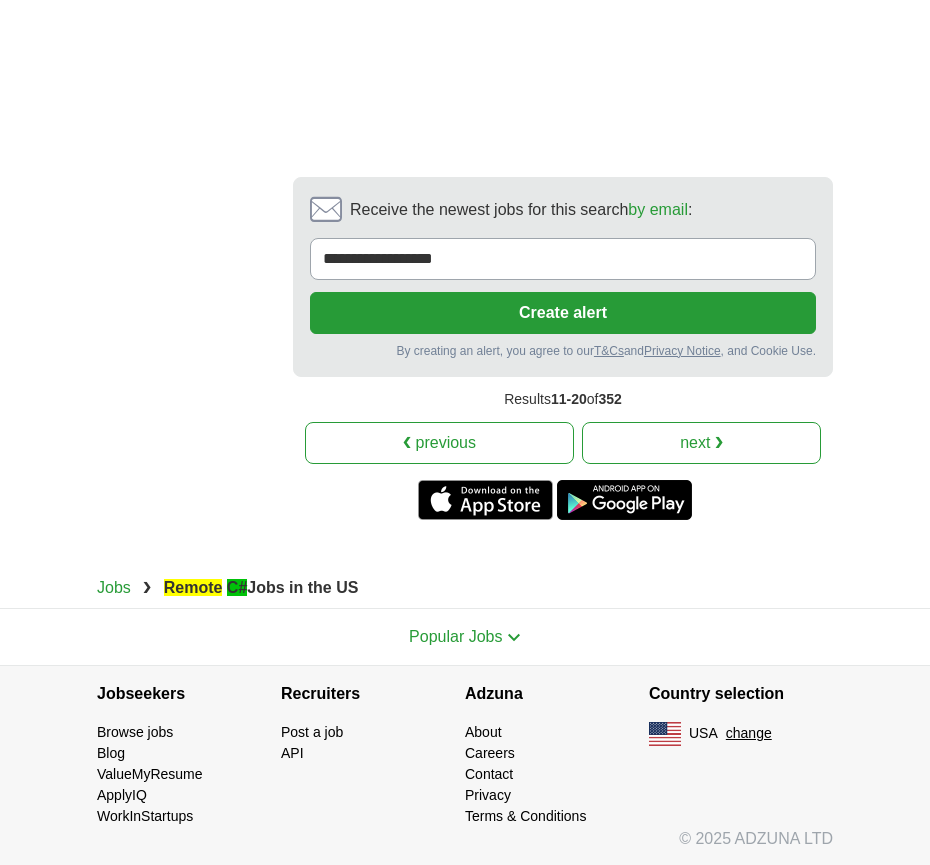 click on "next ❯" at bounding box center [701, 443] 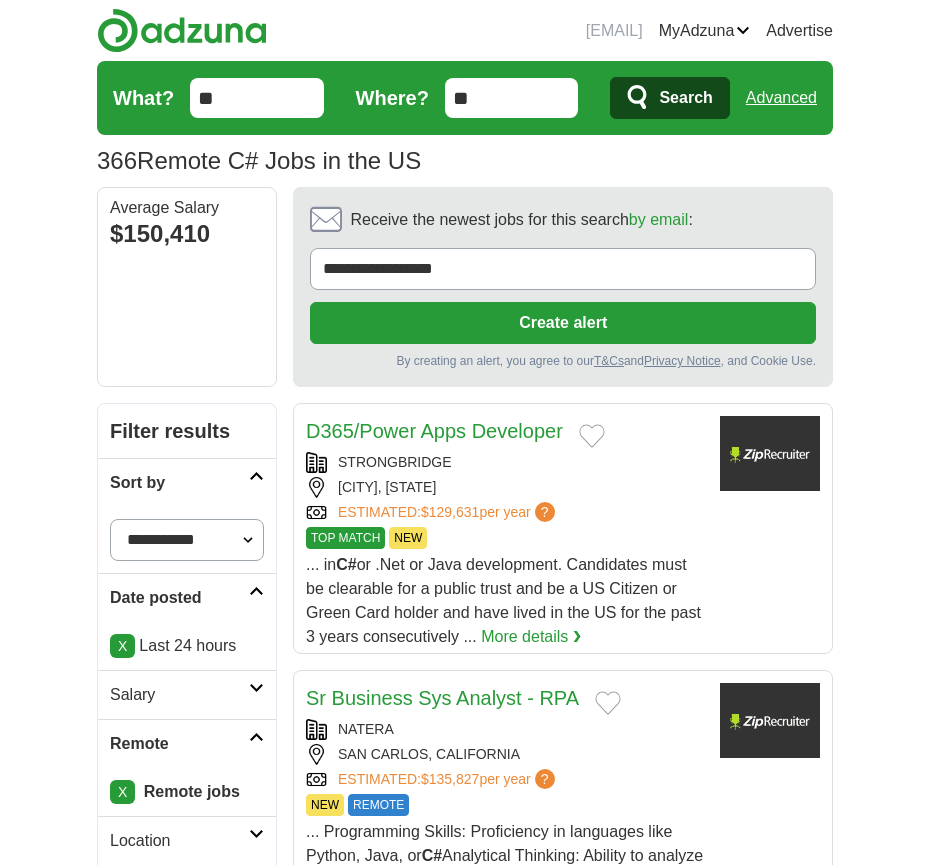 scroll, scrollTop: 381, scrollLeft: 0, axis: vertical 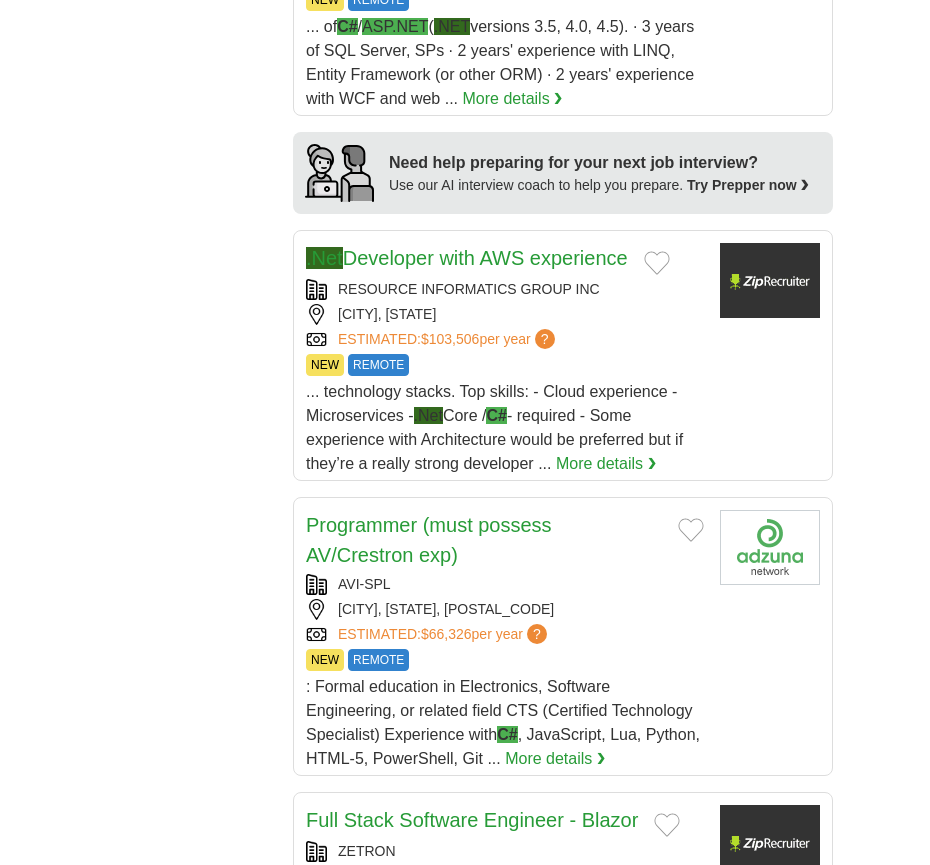 click on "NEW REMOTE" at bounding box center (505, 365) 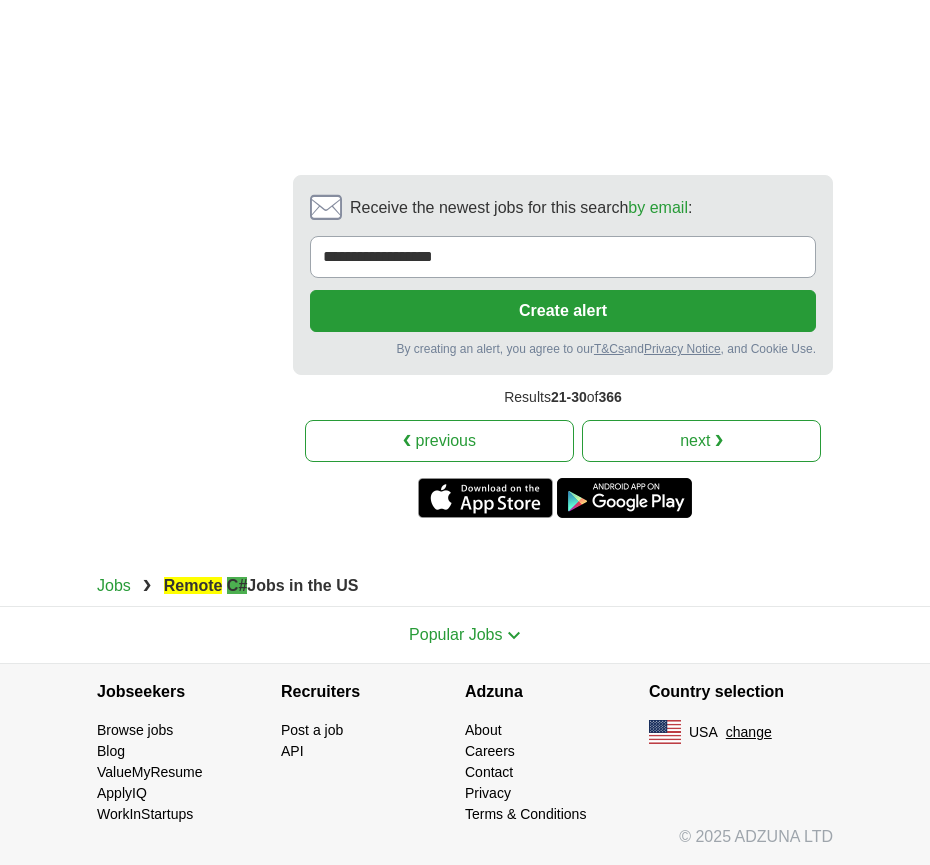 scroll, scrollTop: 4366, scrollLeft: 0, axis: vertical 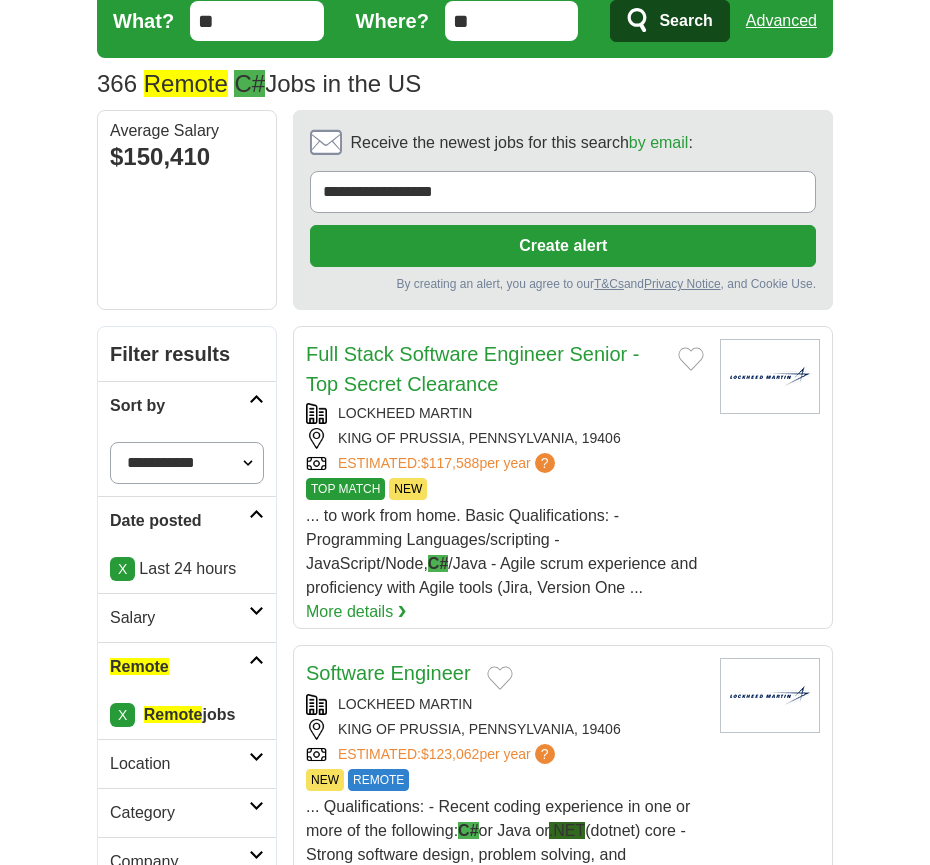 click on "Full Stack Software Engineer Senior - Top Secret Clearance" at bounding box center [484, 369] 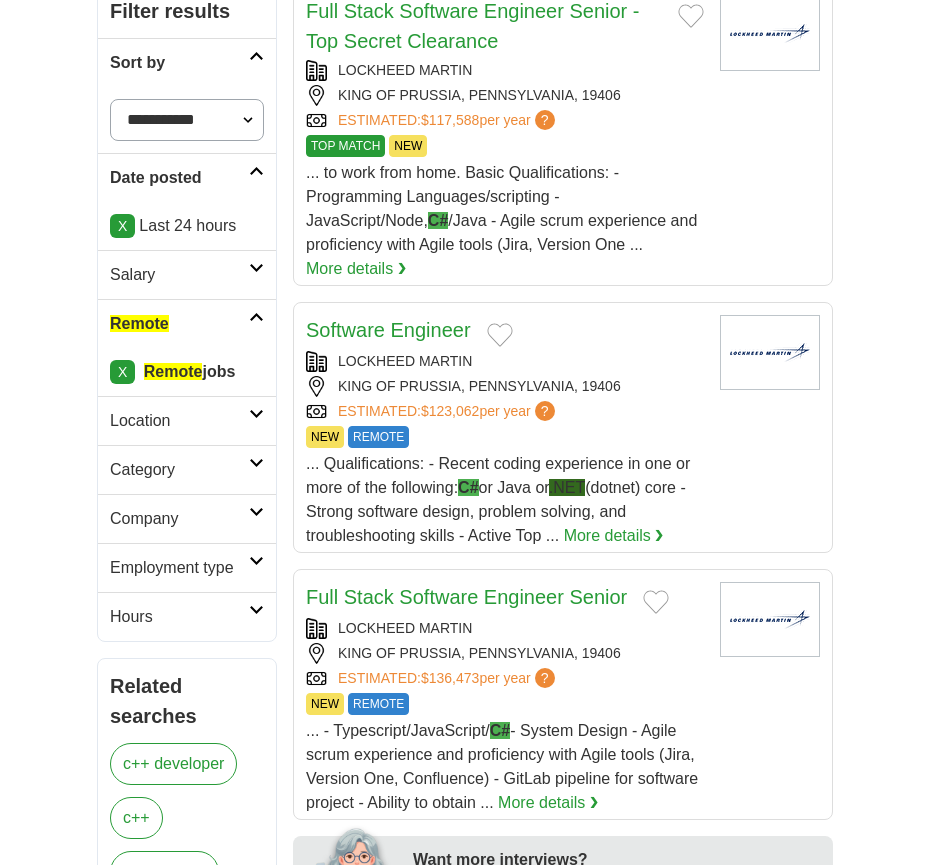 scroll, scrollTop: 424, scrollLeft: 0, axis: vertical 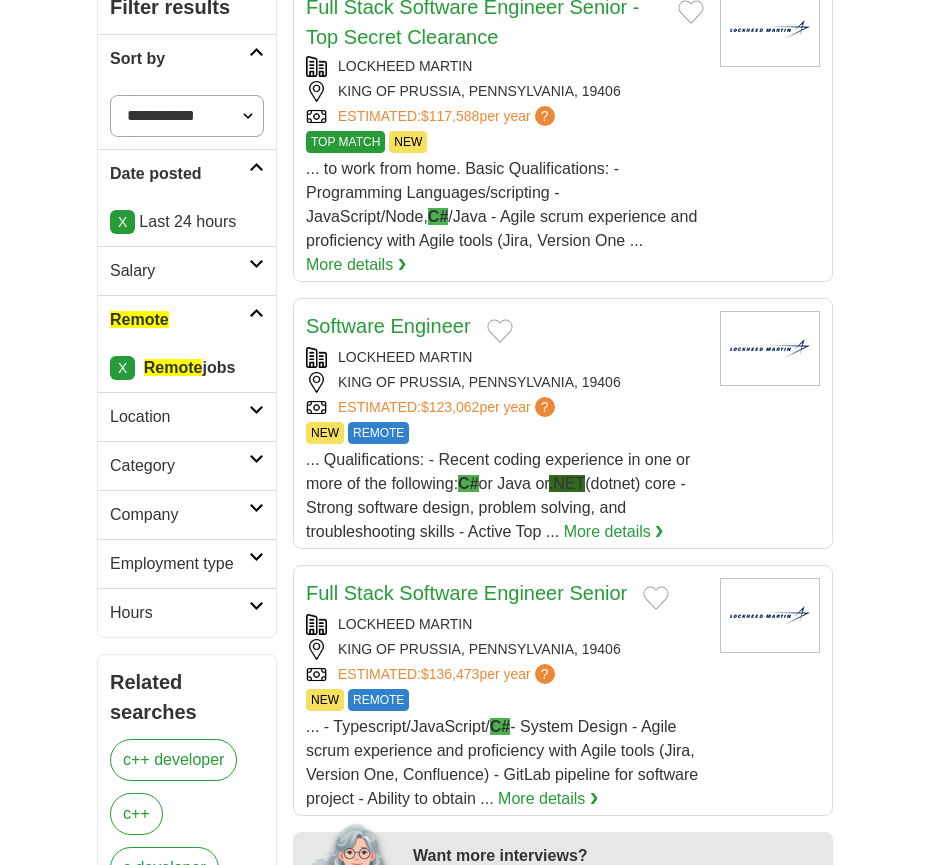 click on "NEW REMOTE" at bounding box center [505, 433] 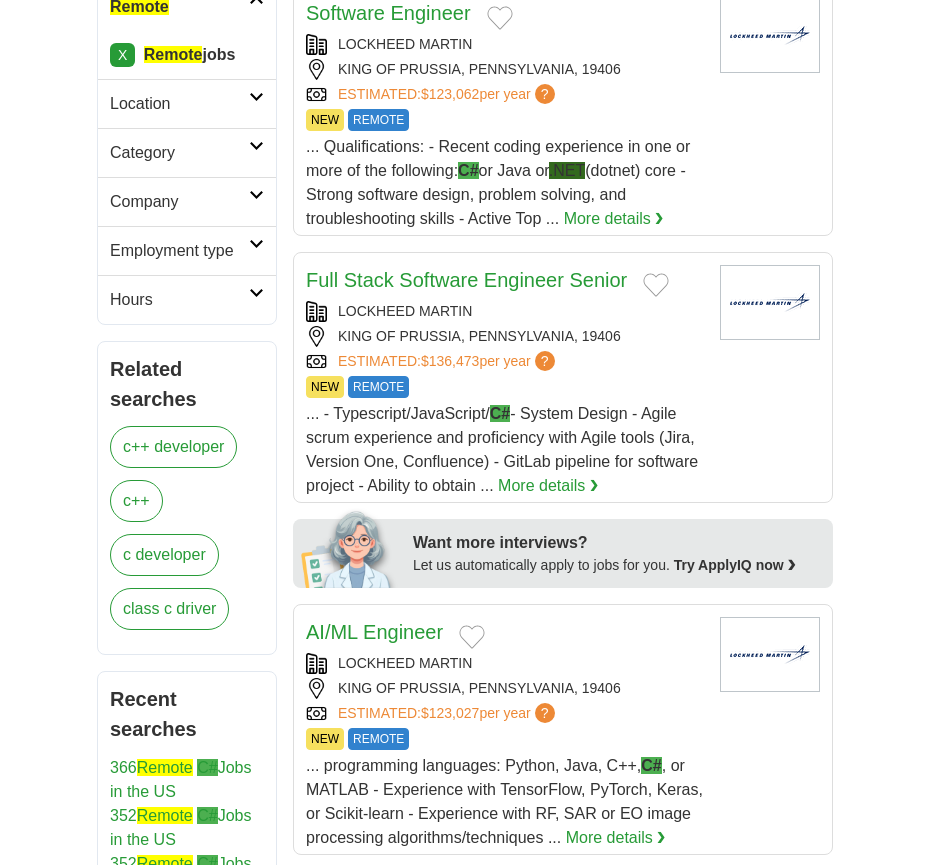 scroll, scrollTop: 759, scrollLeft: 0, axis: vertical 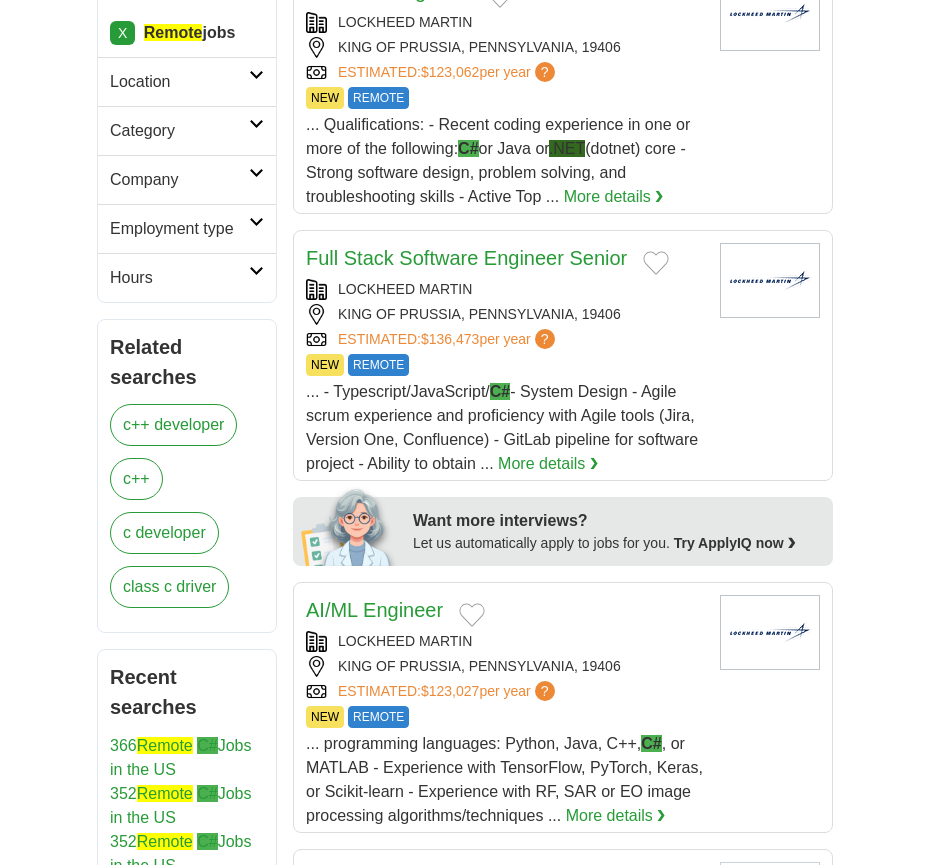click on "NEW REMOTE" at bounding box center [505, 365] 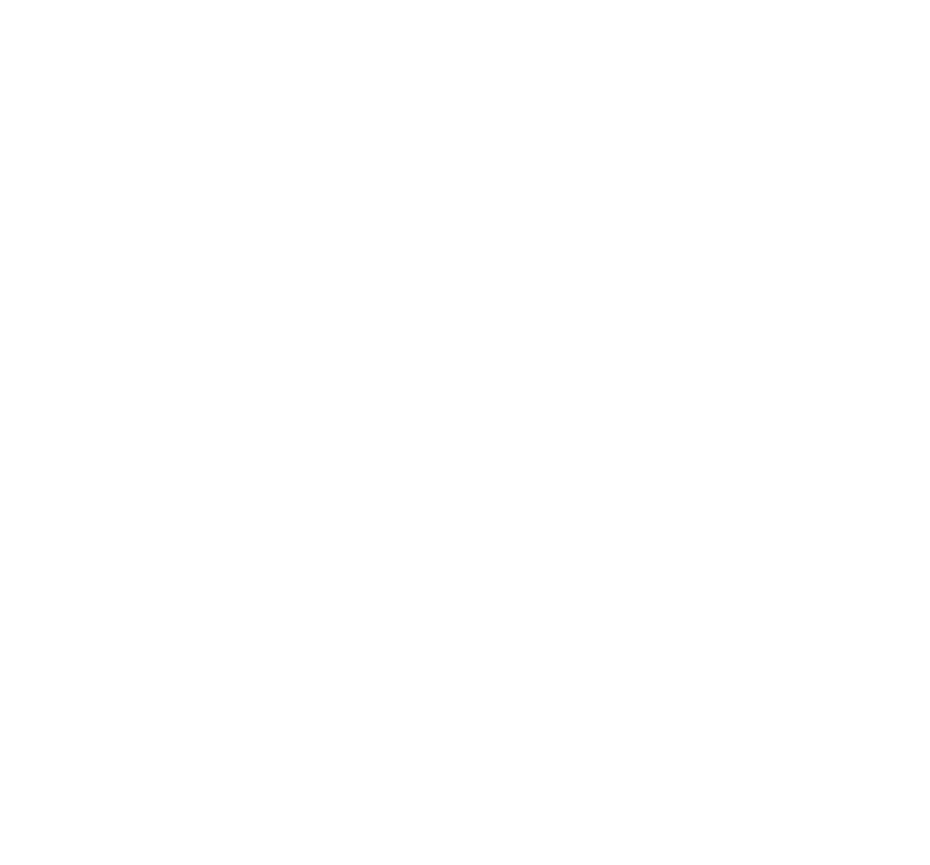 scroll, scrollTop: 4609, scrollLeft: 0, axis: vertical 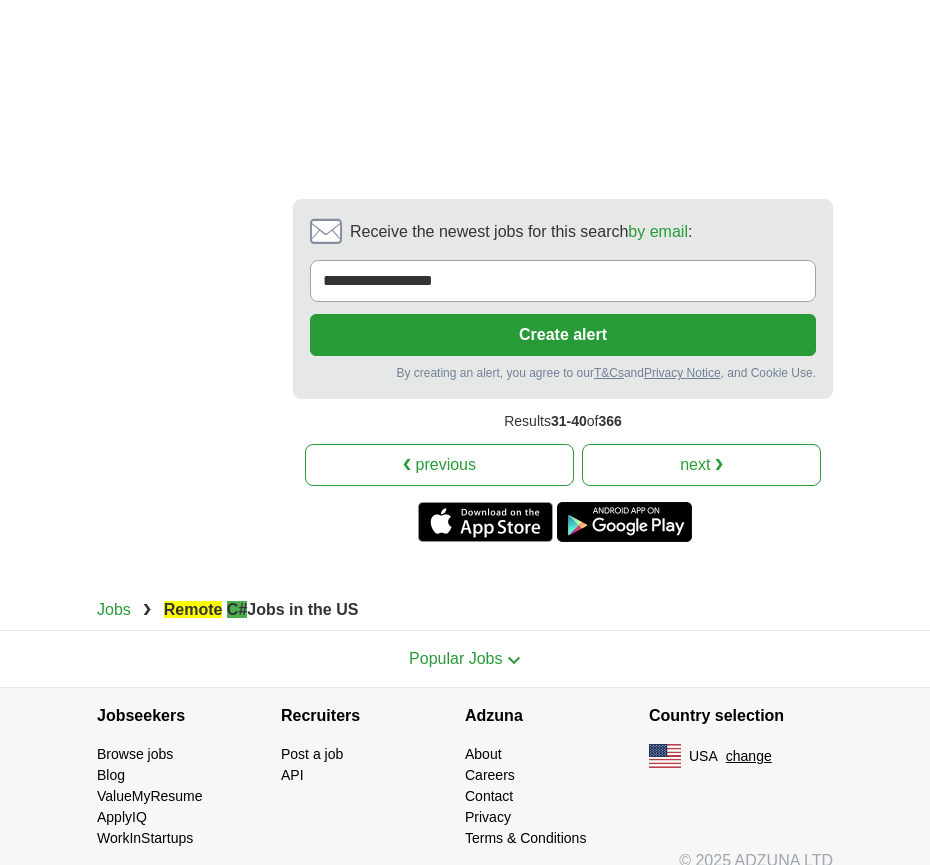 click on "next ❯" at bounding box center [701, 465] 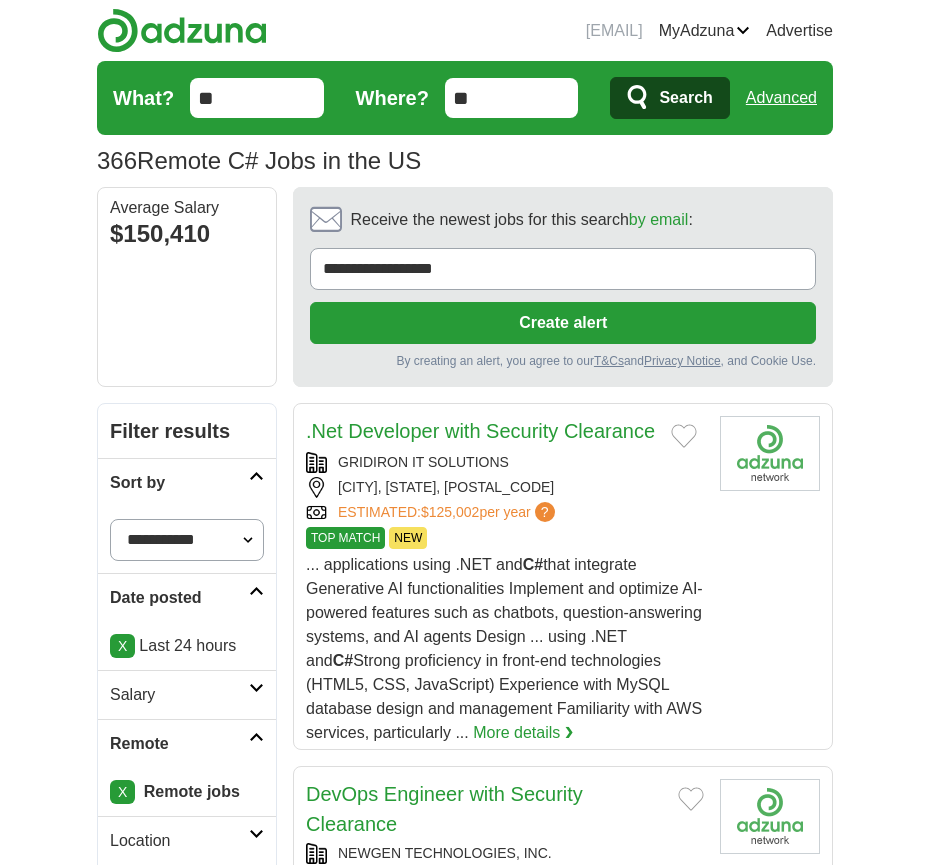 scroll, scrollTop: 0, scrollLeft: 0, axis: both 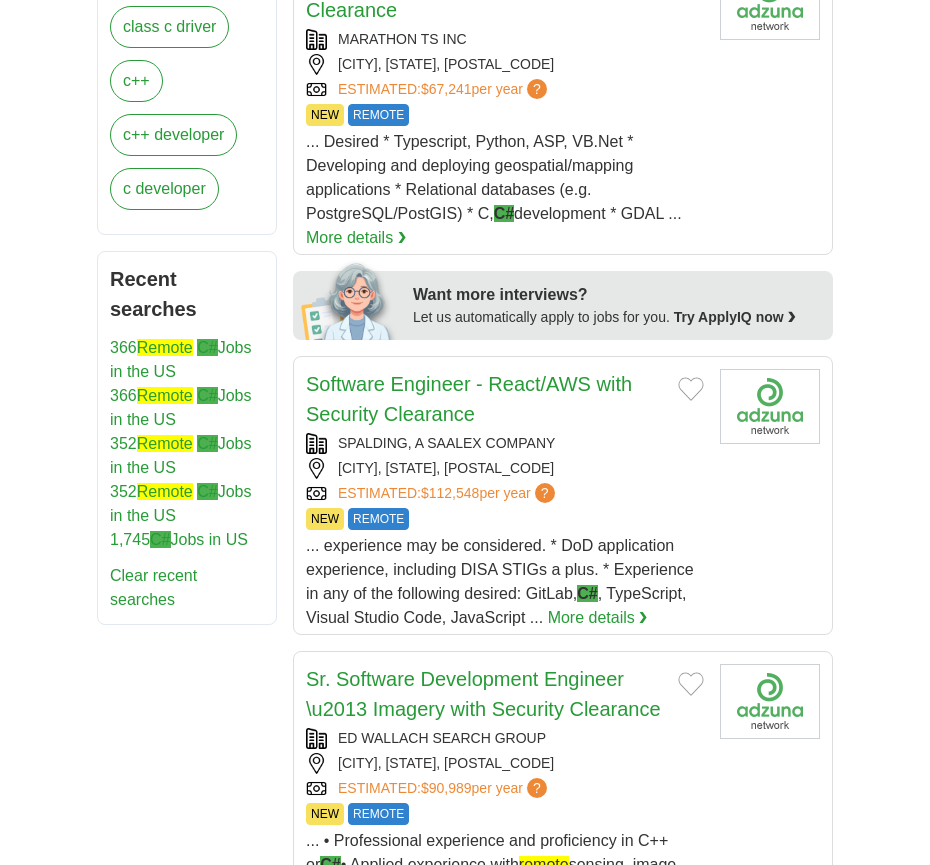 click on "Software Engineer - React/AWS with Security Clearance
SPALDING, A SAALEX COMPANY
LEXINGTON PARK, MARYLAND, 20653
ESTIMATED:
$112,548
per year
?
NEW REMOTE
NEW REMOTE
C# , TypeScript, Visual Studio Code, JavaScript ..." at bounding box center (505, 499) 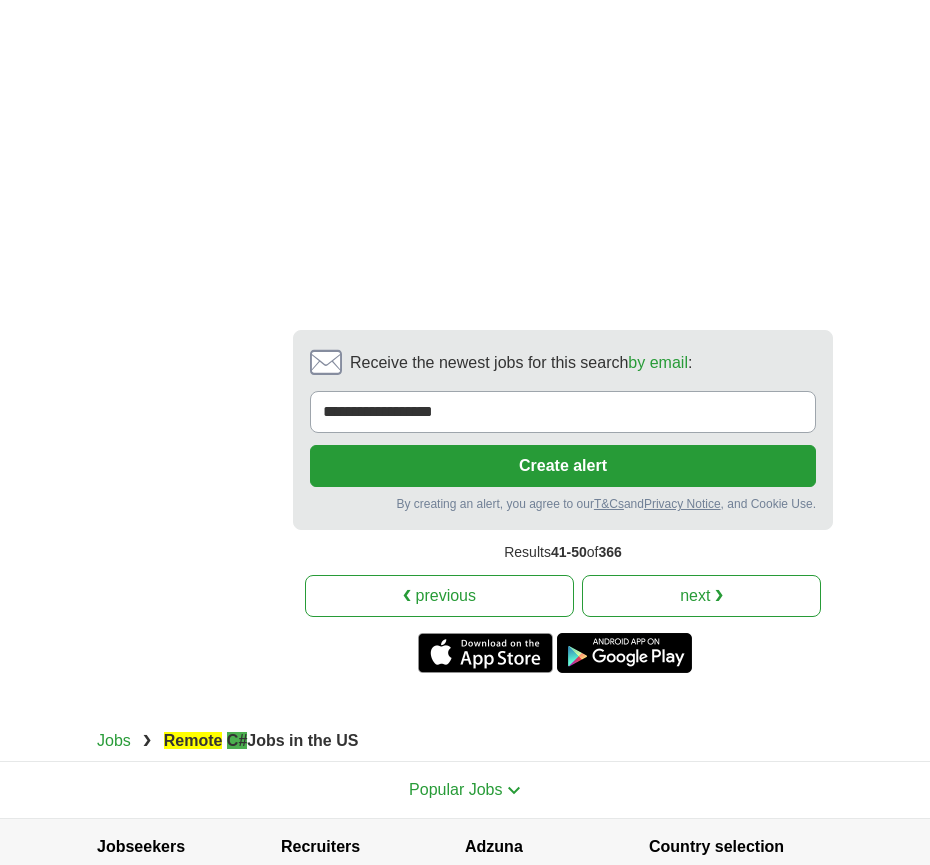 scroll, scrollTop: 4466, scrollLeft: 0, axis: vertical 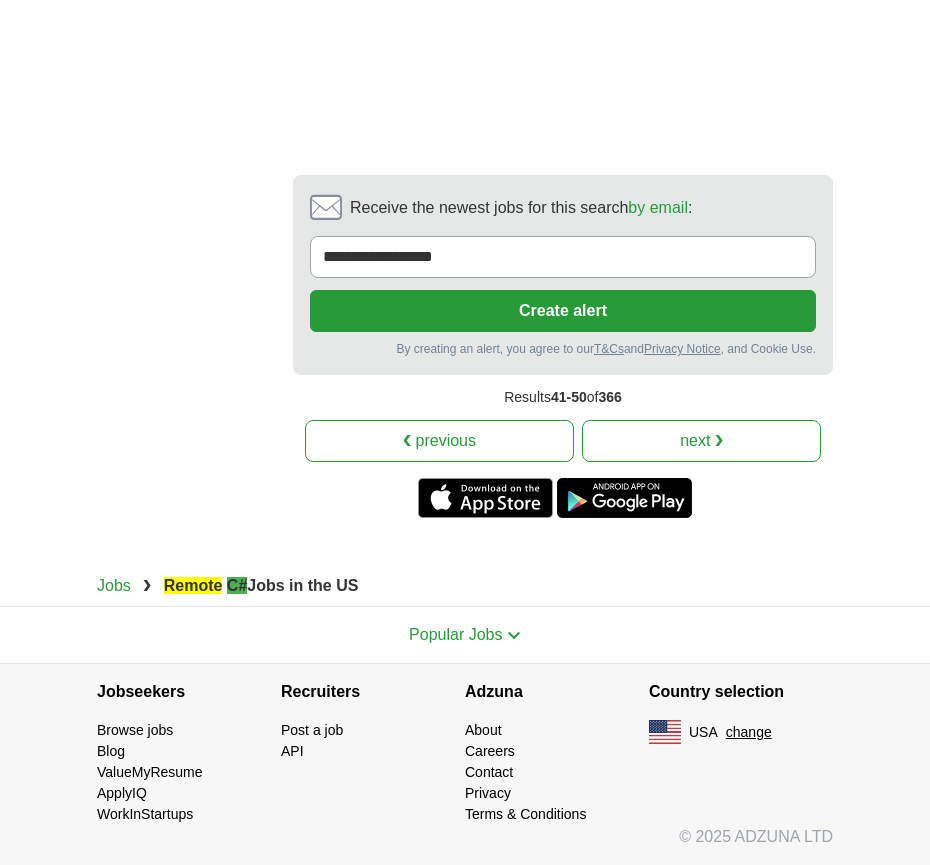click on "next ❯" at bounding box center (701, 441) 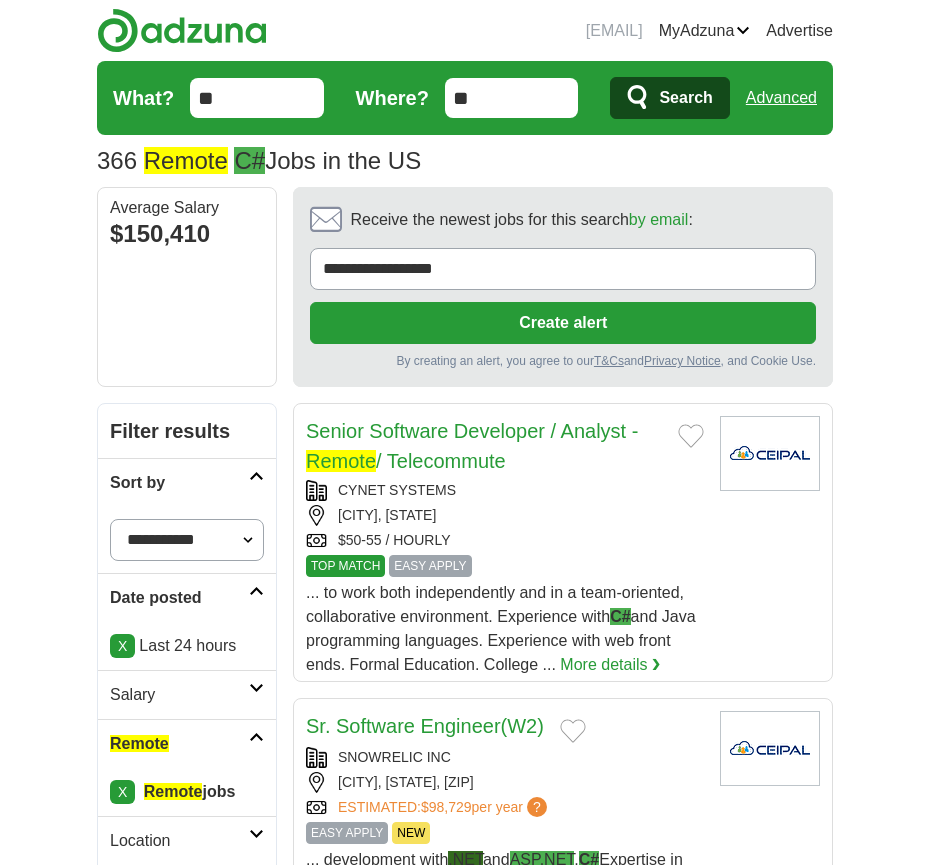 scroll, scrollTop: 446, scrollLeft: 0, axis: vertical 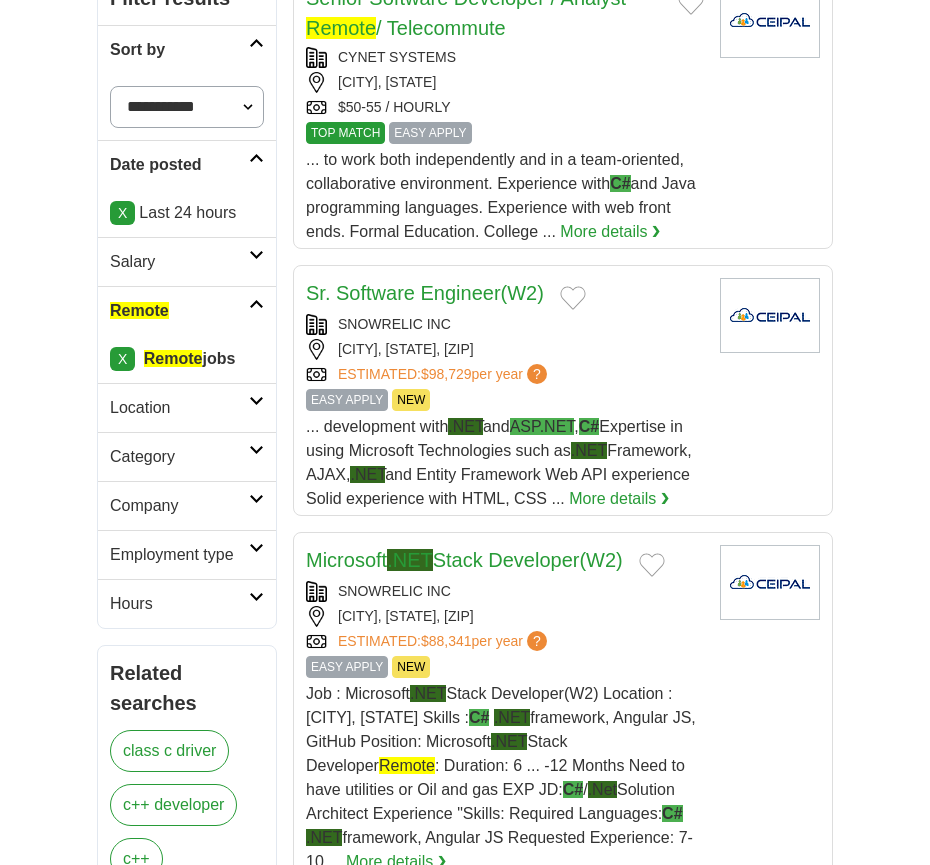 click on "ESTIMATED:
$98,729
per year
?
EASY APPLY NEW" at bounding box center (505, 374) 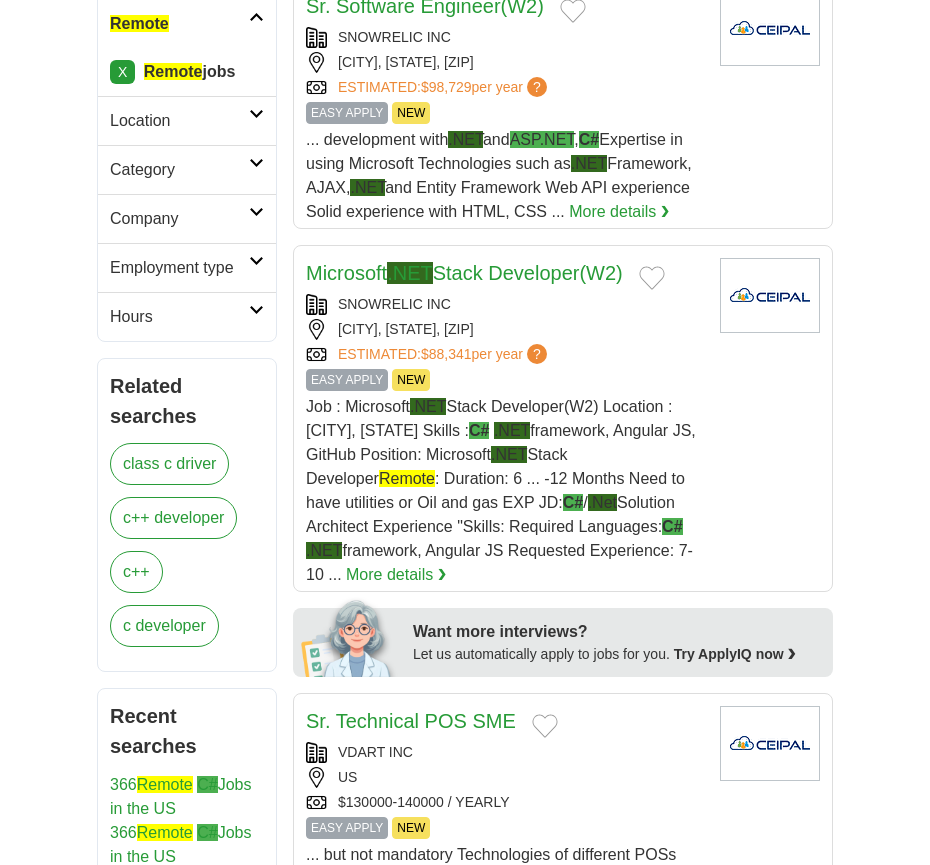 scroll, scrollTop: 724, scrollLeft: 0, axis: vertical 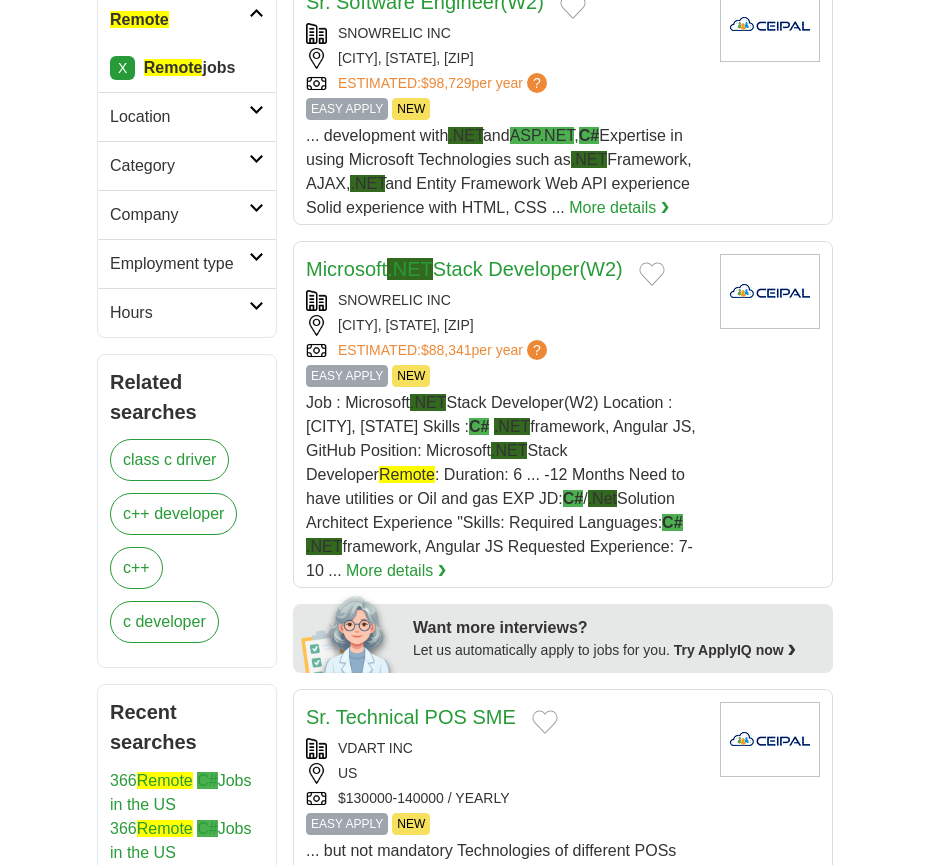 click on "EASY APPLY NEW" at bounding box center (505, 376) 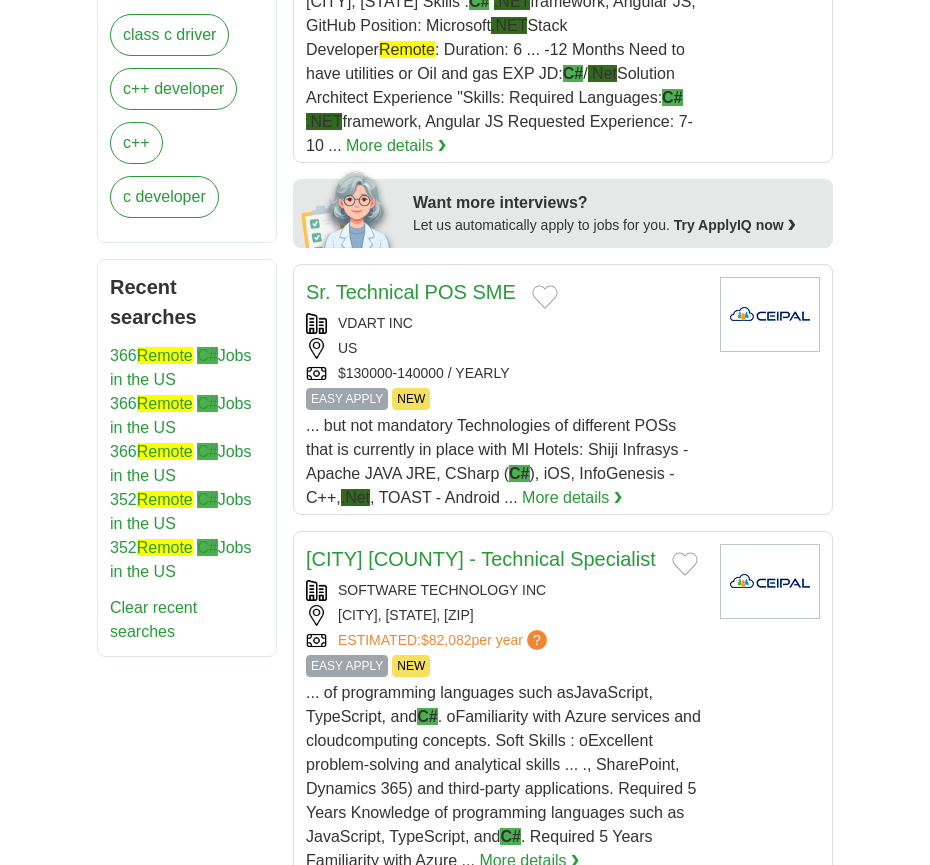 scroll, scrollTop: 1161, scrollLeft: 0, axis: vertical 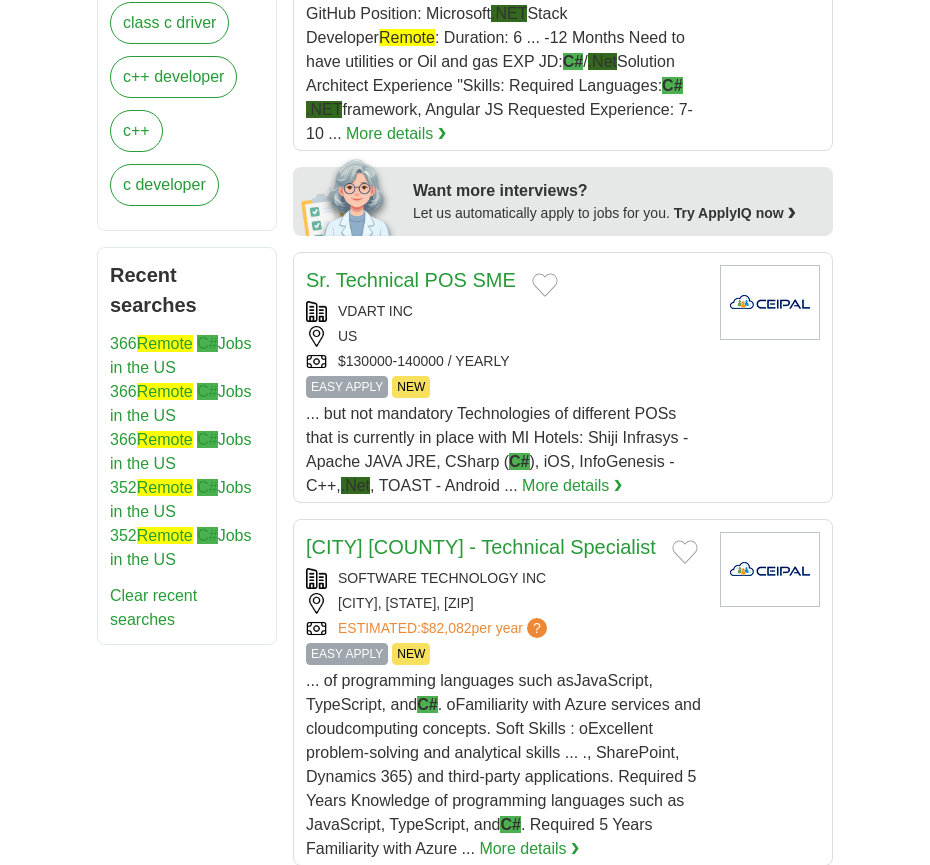 click on "VDART INC" at bounding box center [505, 311] 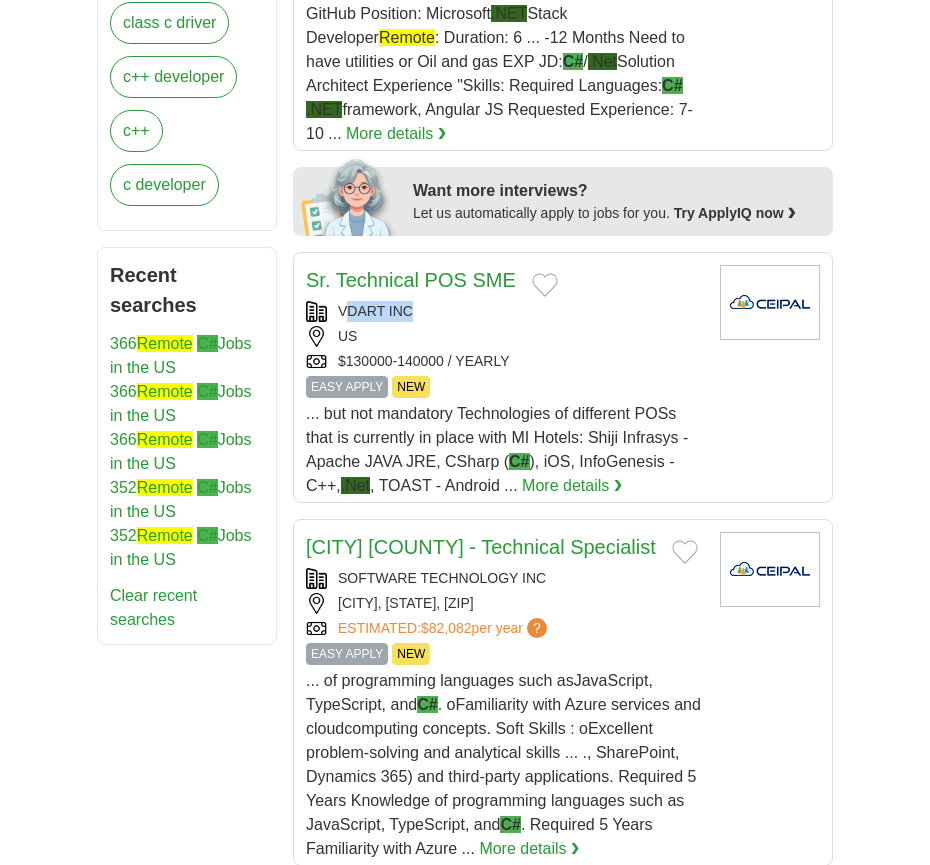drag, startPoint x: 424, startPoint y: 338, endPoint x: 344, endPoint y: 332, distance: 80.224686 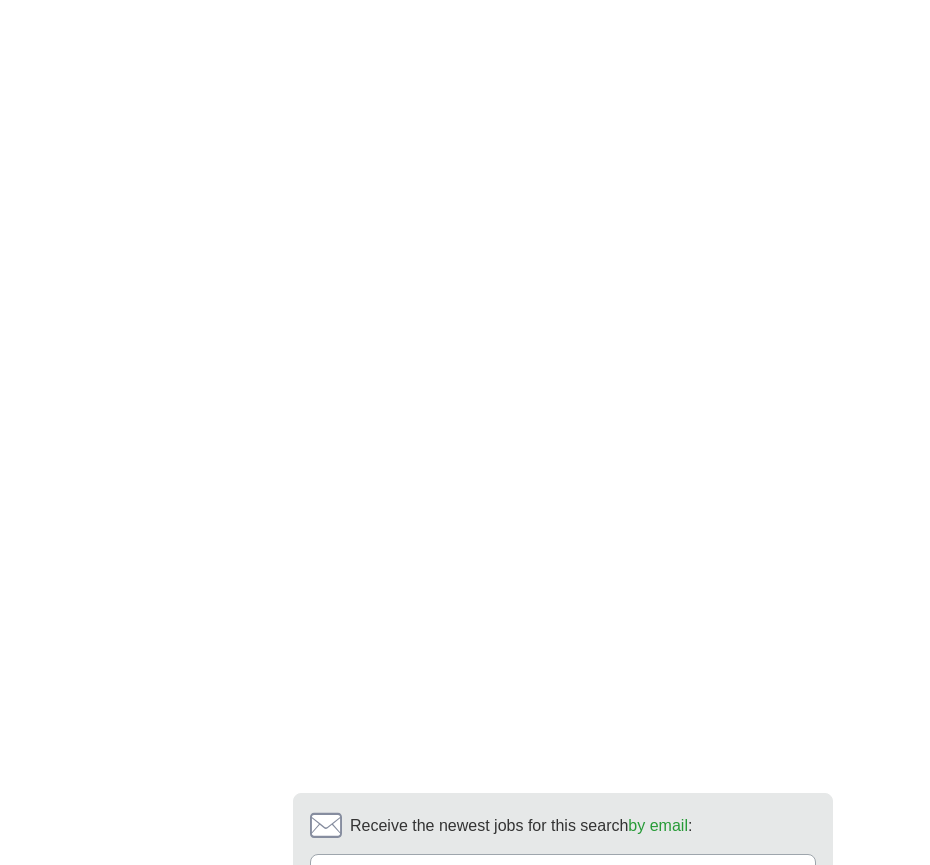 scroll, scrollTop: 4720, scrollLeft: 0, axis: vertical 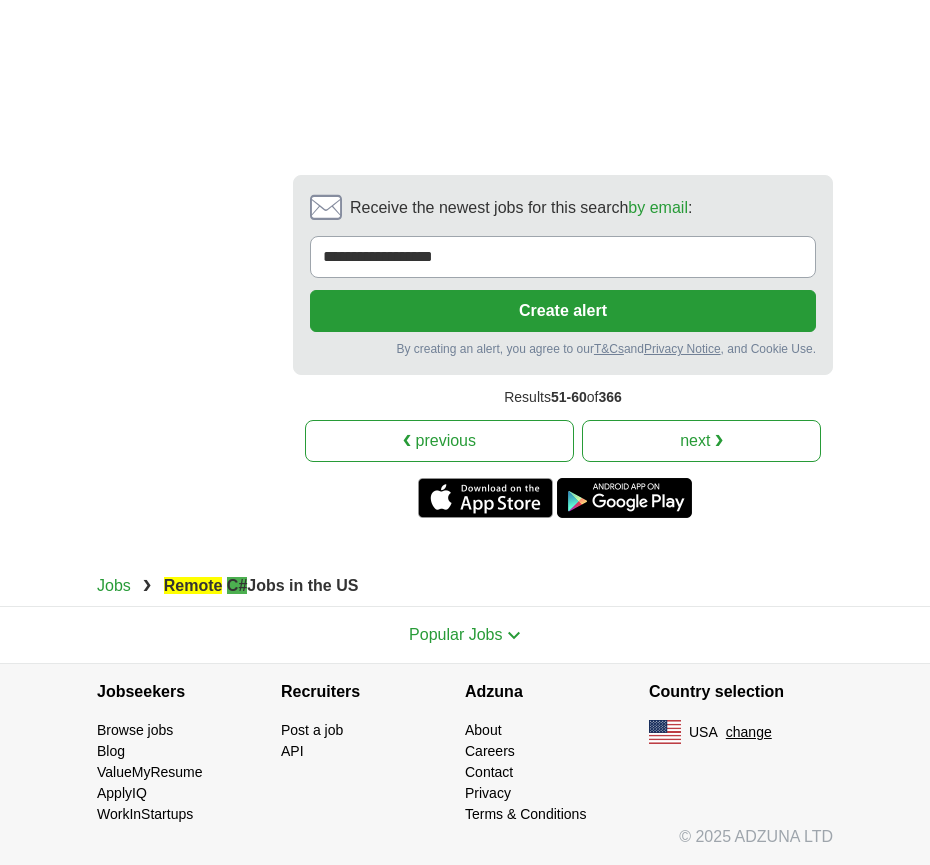 click on "next ❯" at bounding box center (701, 441) 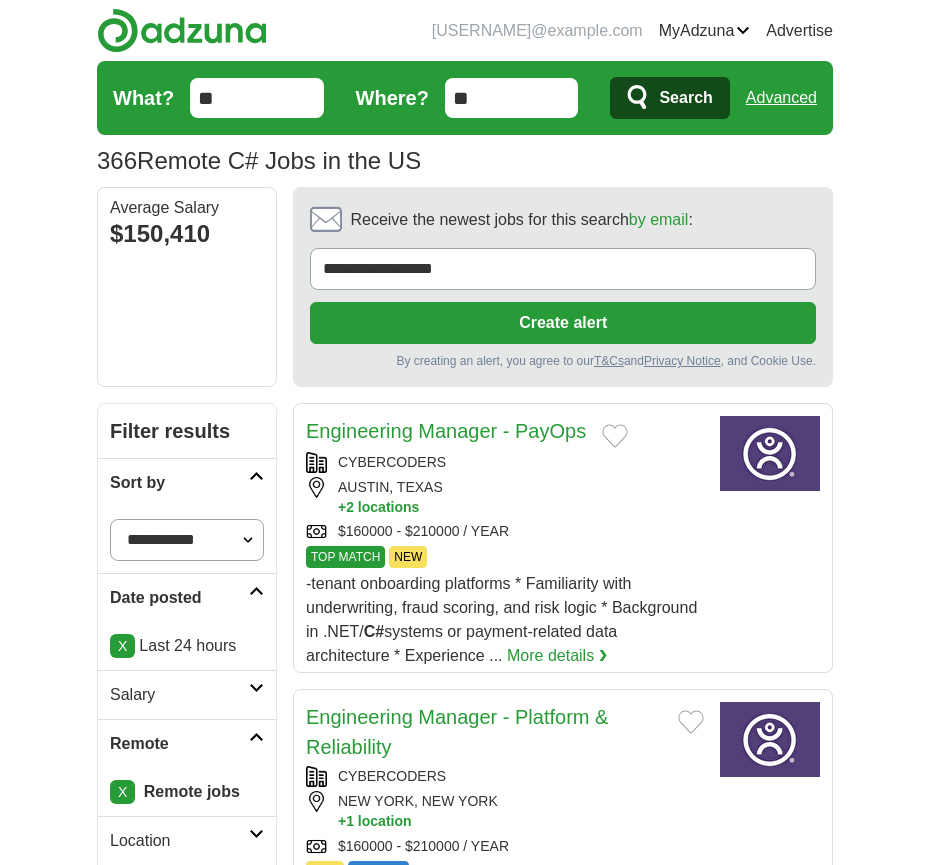 scroll, scrollTop: 0, scrollLeft: 0, axis: both 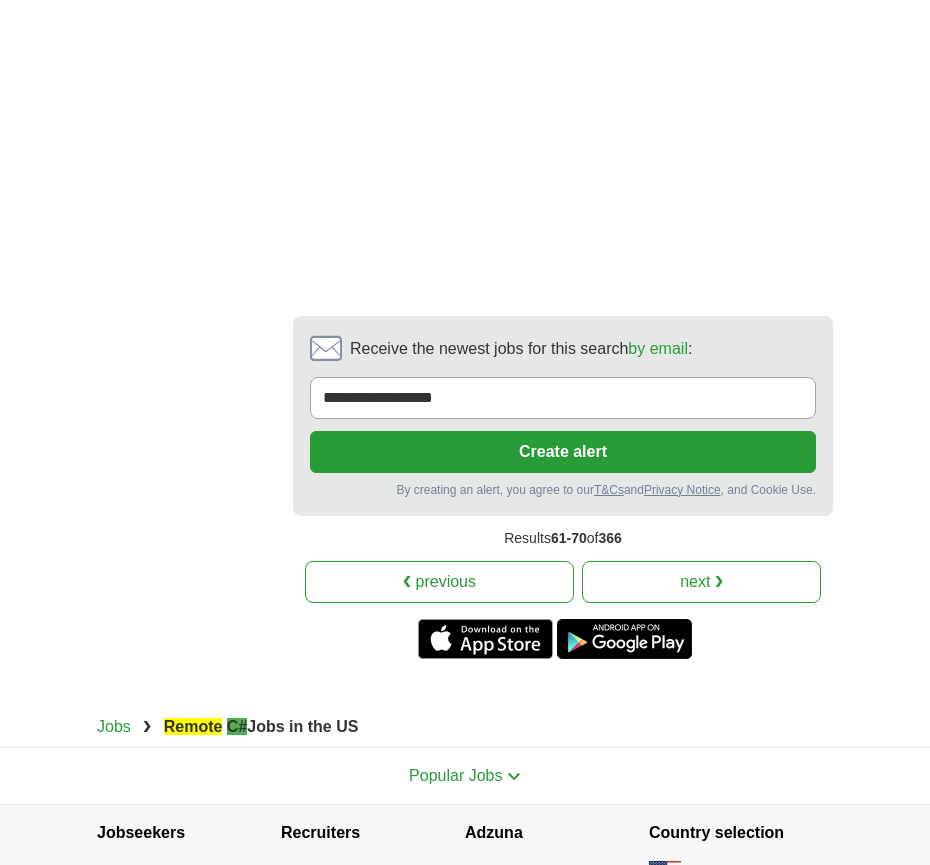 click on "next ❯" at bounding box center (701, 582) 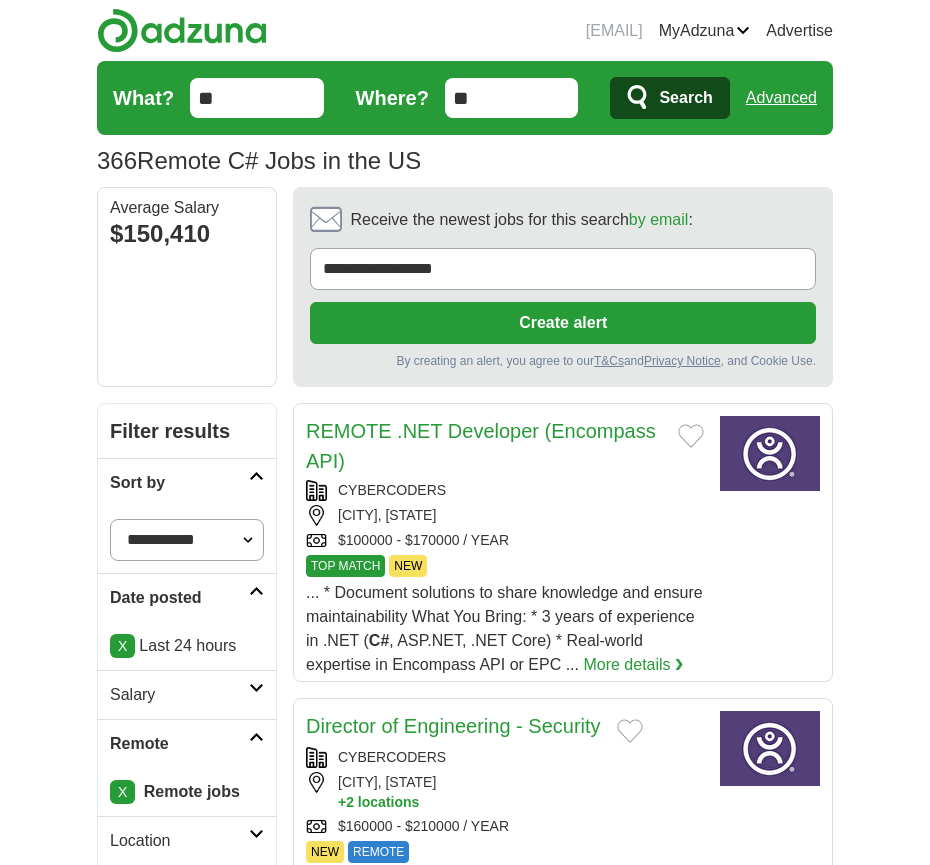 scroll, scrollTop: 0, scrollLeft: 0, axis: both 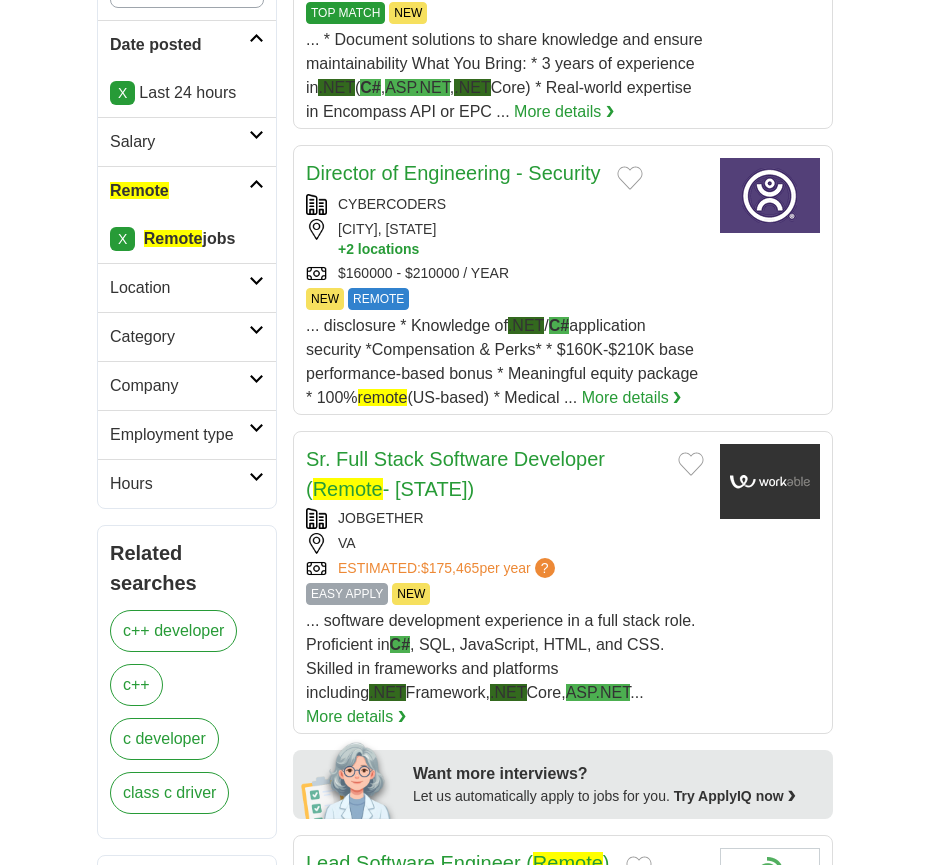 click on "Sr. Full Stack Software Developer ( Remote  - Virginia)" at bounding box center (484, 474) 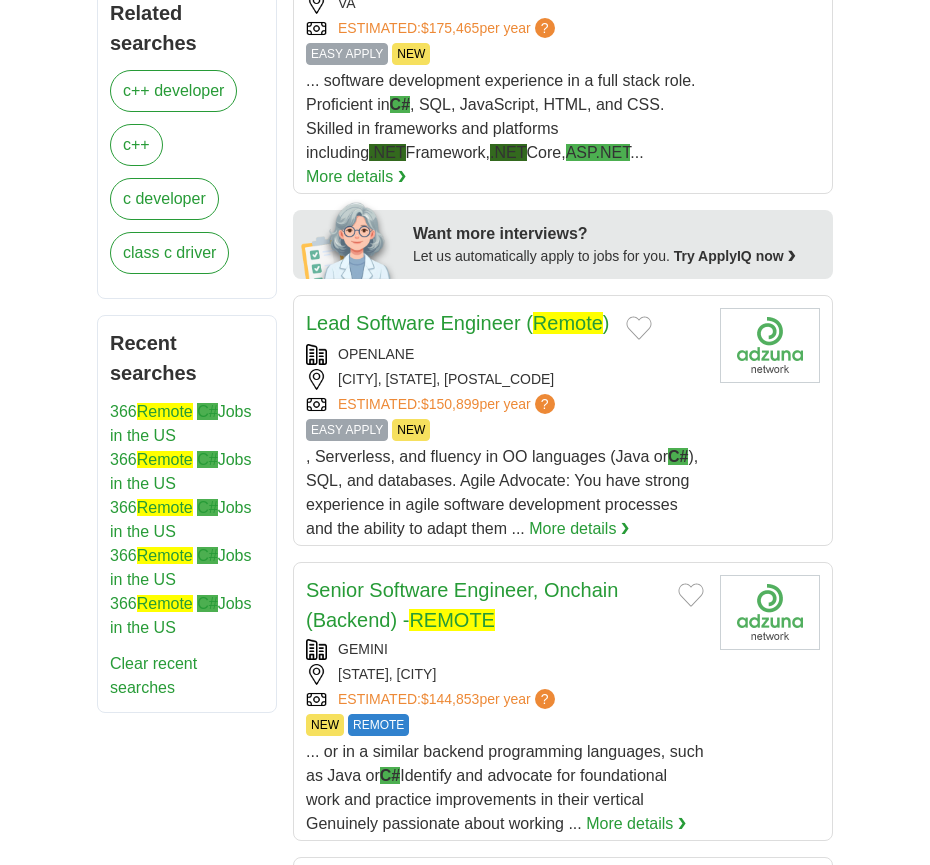 scroll, scrollTop: 1101, scrollLeft: 0, axis: vertical 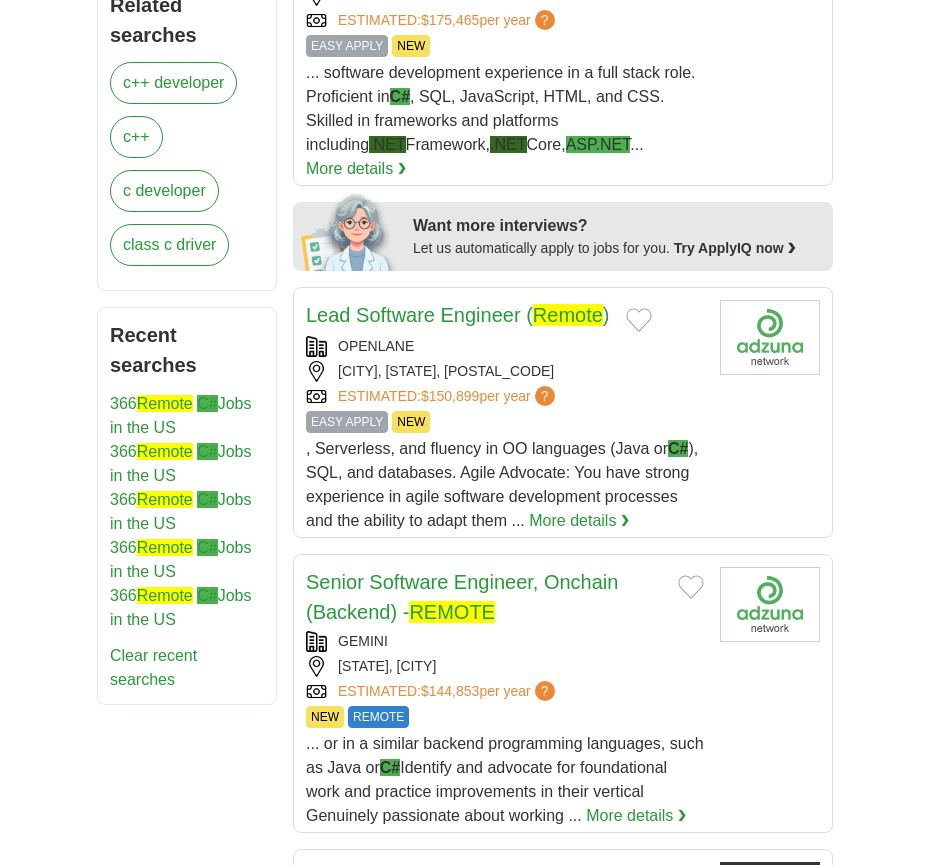 click on "Lead Software Engineer ( Remote )
OPENLANE
CARMEL, INDIANA, 46032
ESTIMATED:
$150,899
per year
?
EASY APPLY NEW
EASY APPLY NEW
, Serverless, and fluency in OO languages (Java or  C#
More details ❯" at bounding box center (505, 416) 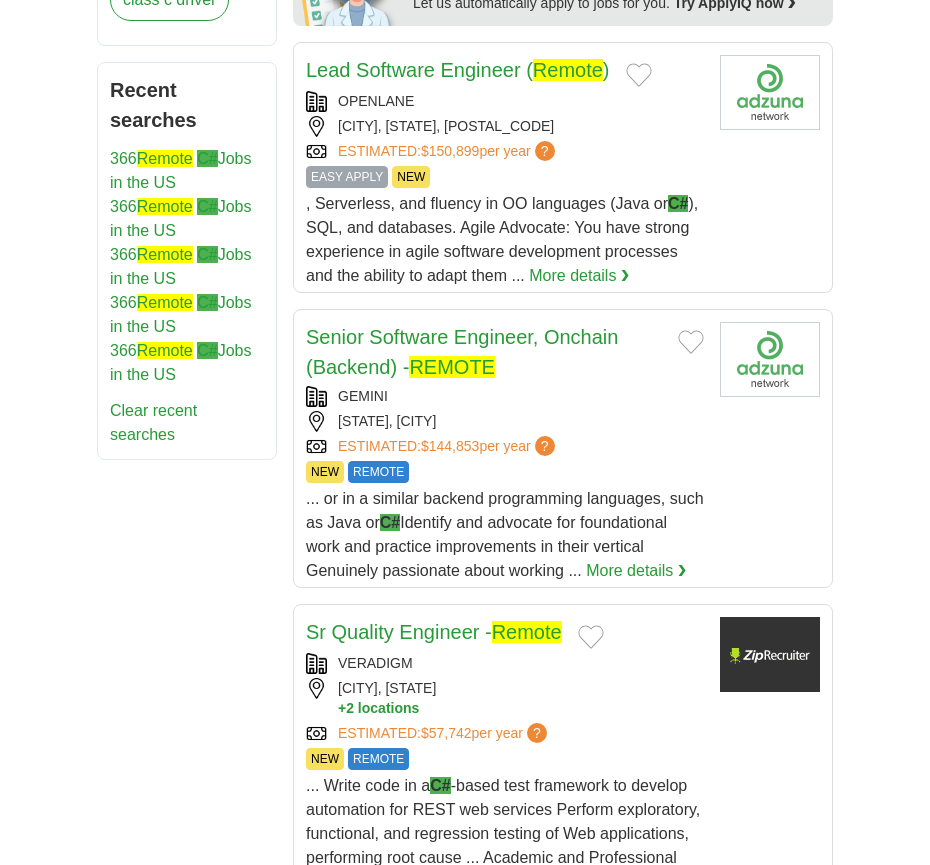 scroll, scrollTop: 1350, scrollLeft: 0, axis: vertical 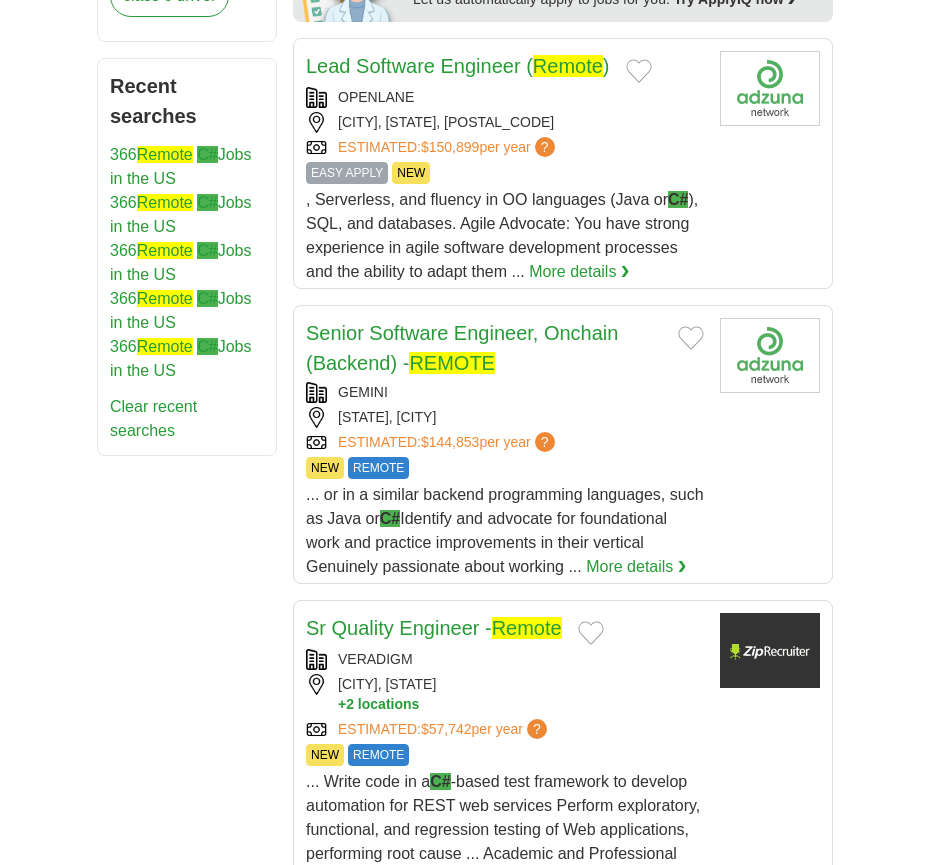 click on "NY, NEW YORK" at bounding box center [505, 417] 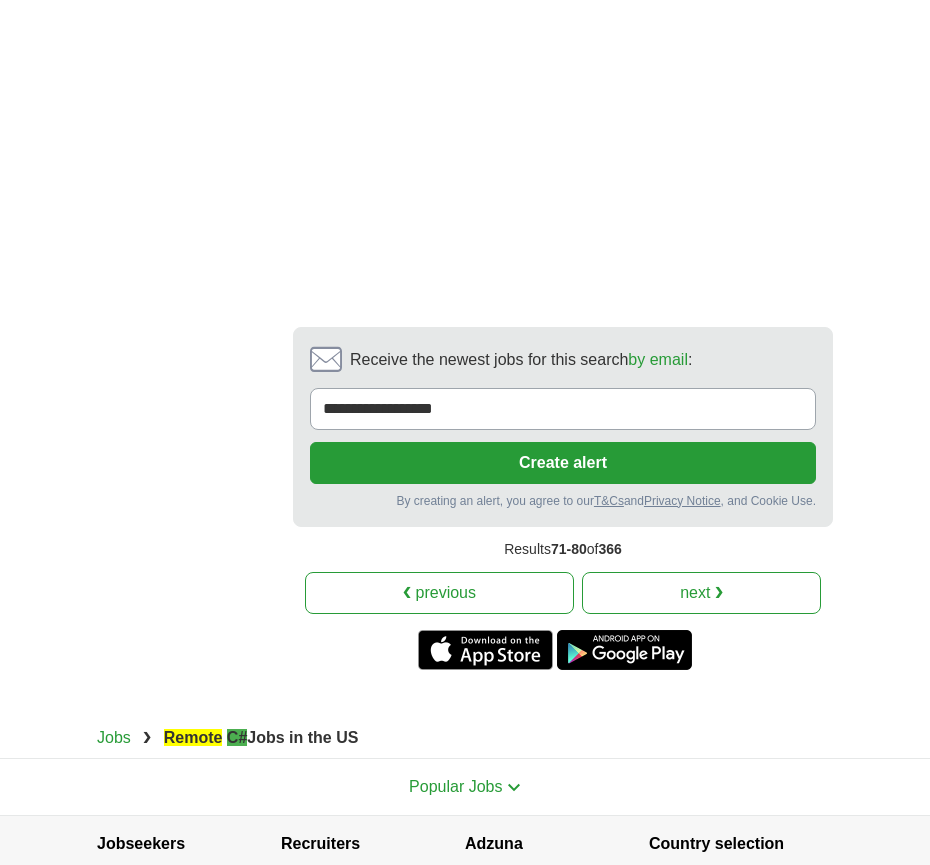 scroll, scrollTop: 4443, scrollLeft: 0, axis: vertical 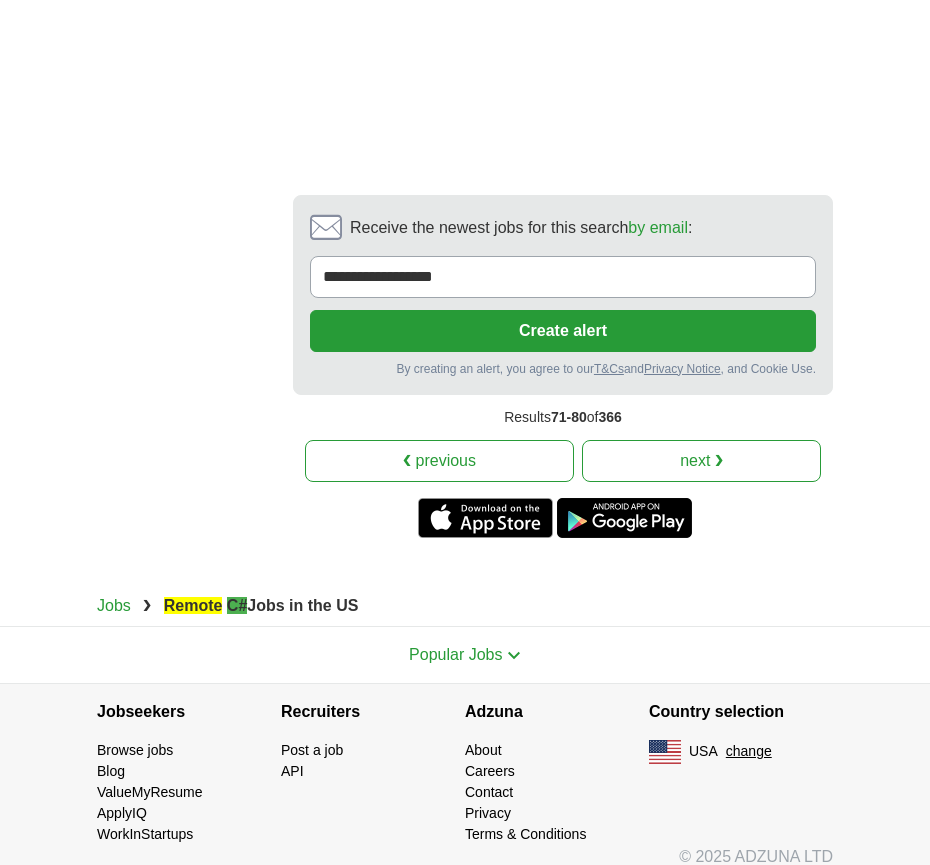 click on "next ❯" at bounding box center (701, 461) 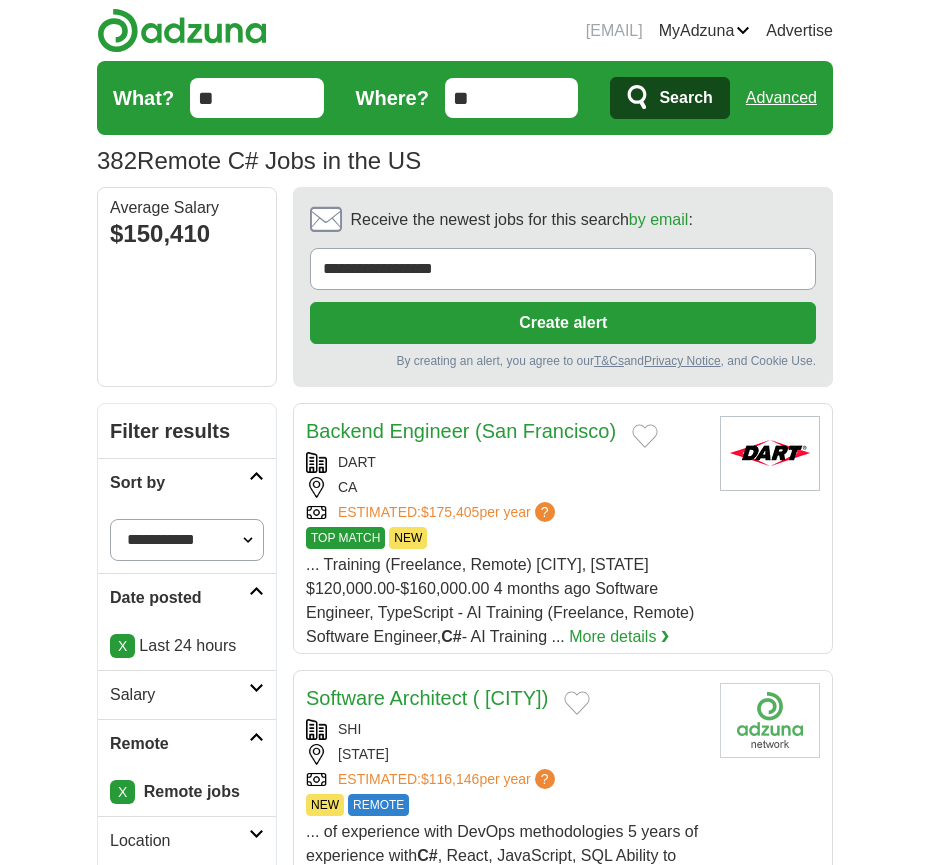 scroll, scrollTop: 0, scrollLeft: 0, axis: both 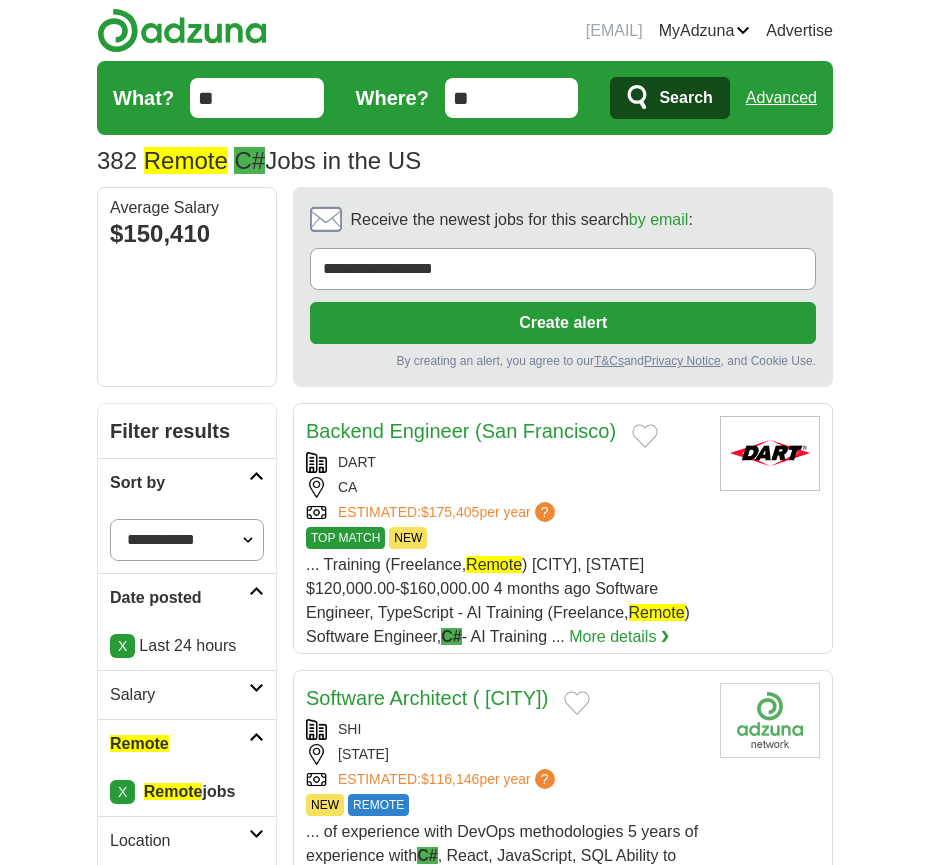 click on "CA" at bounding box center [505, 487] 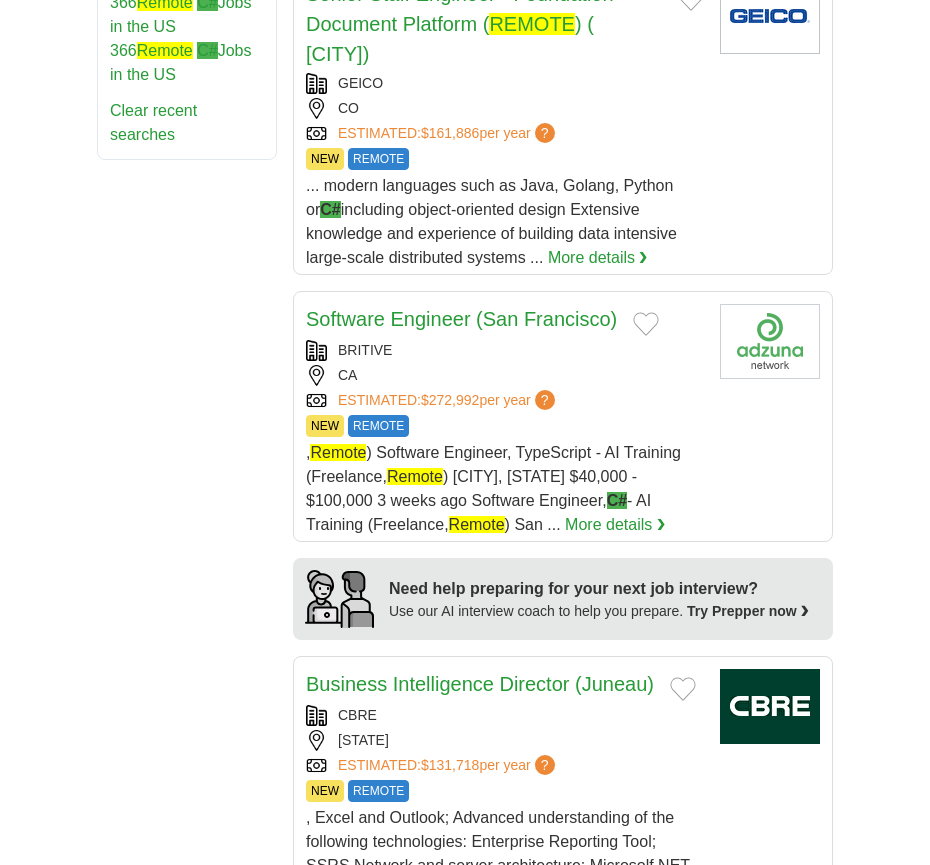 scroll, scrollTop: 1667, scrollLeft: 0, axis: vertical 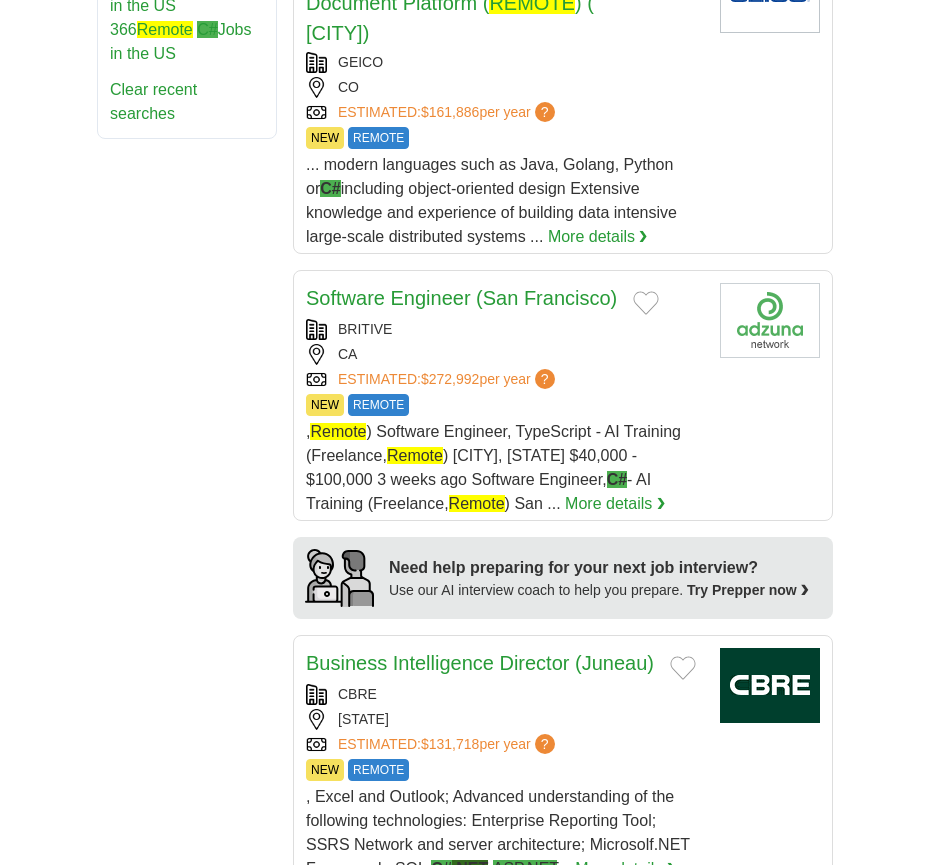 click on "CA" at bounding box center [505, 354] 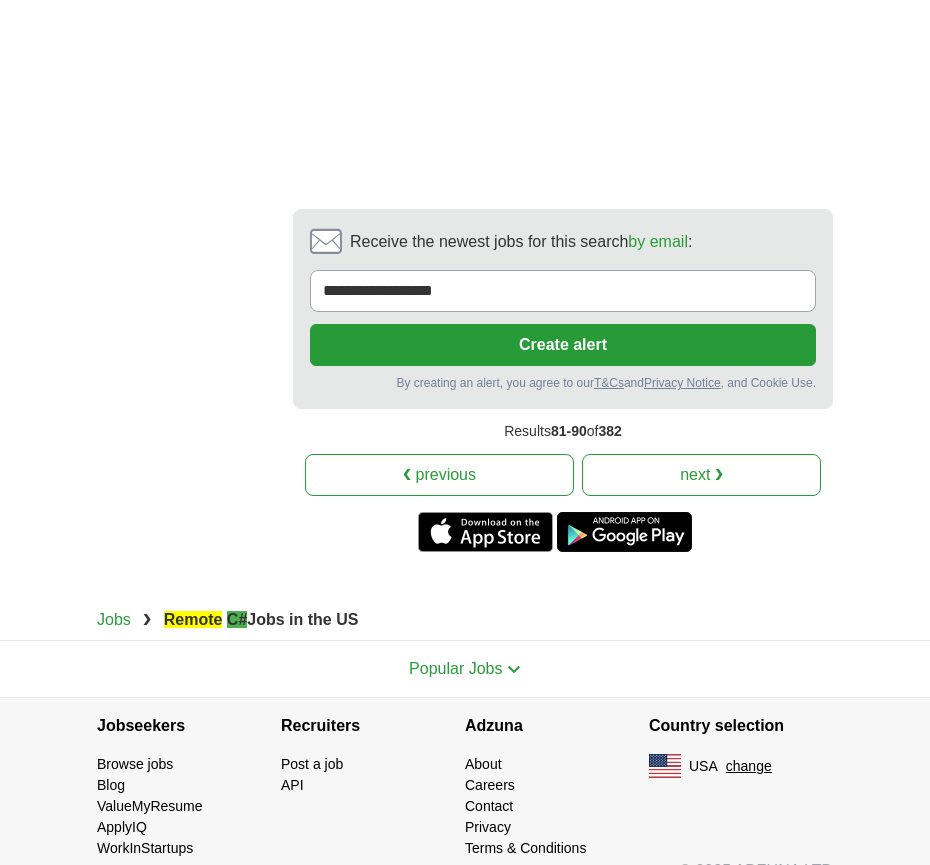 scroll, scrollTop: 3994, scrollLeft: 0, axis: vertical 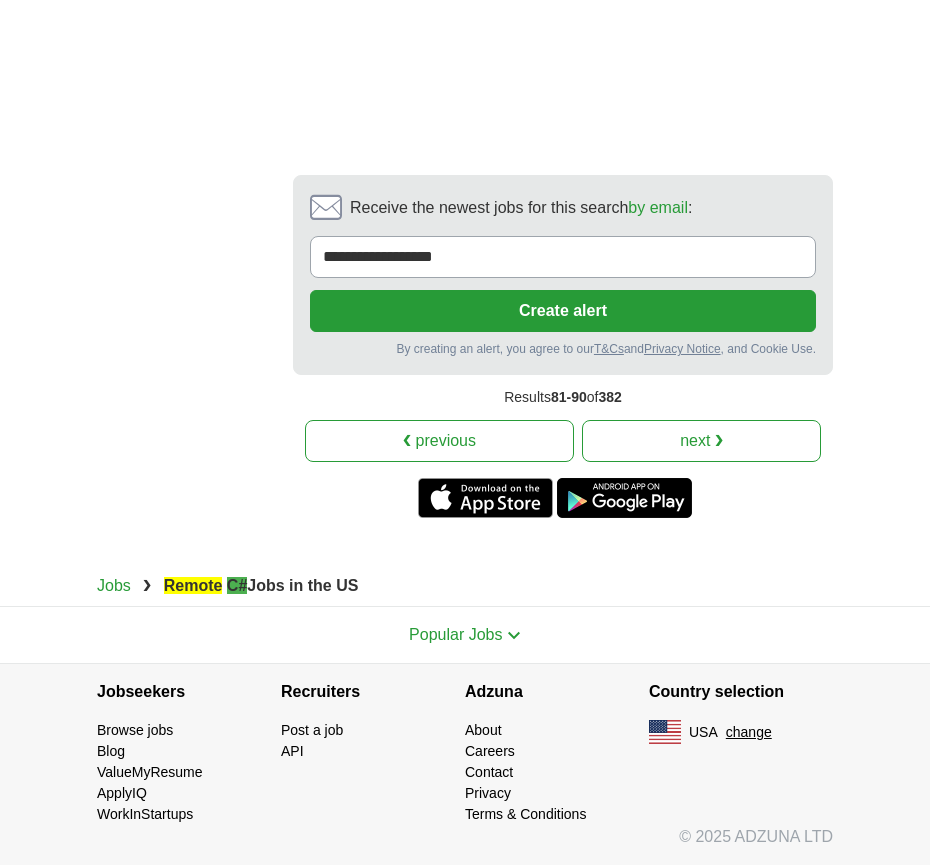 click on "next ❯" at bounding box center (701, 441) 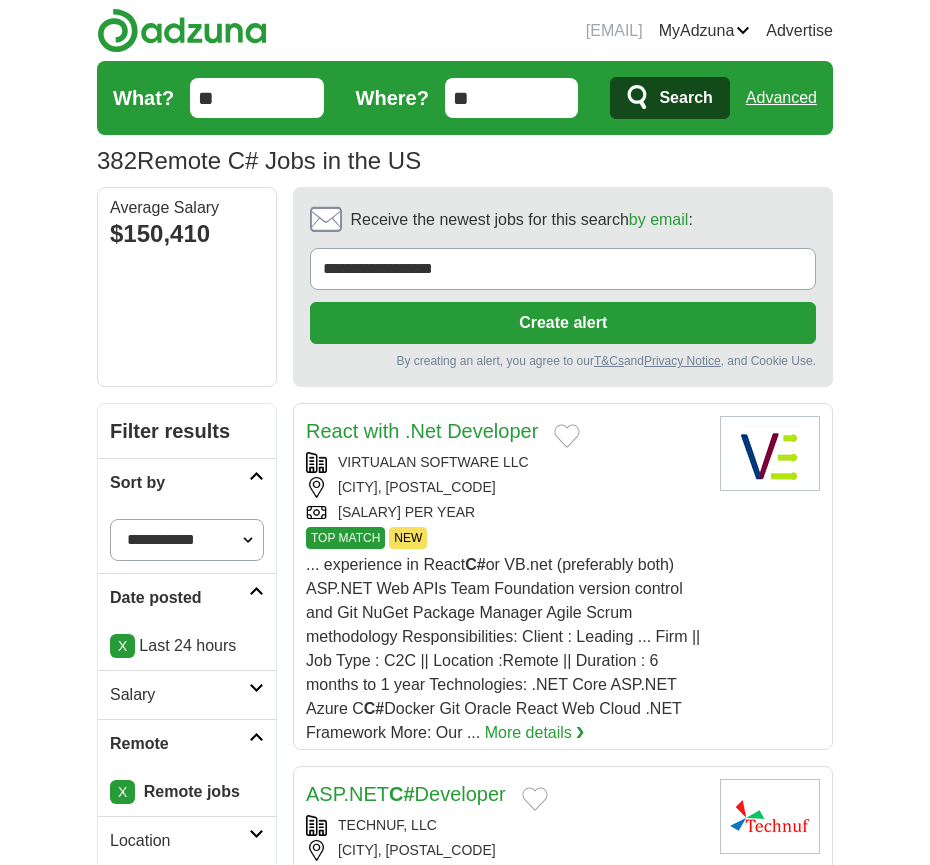 scroll, scrollTop: 0, scrollLeft: 0, axis: both 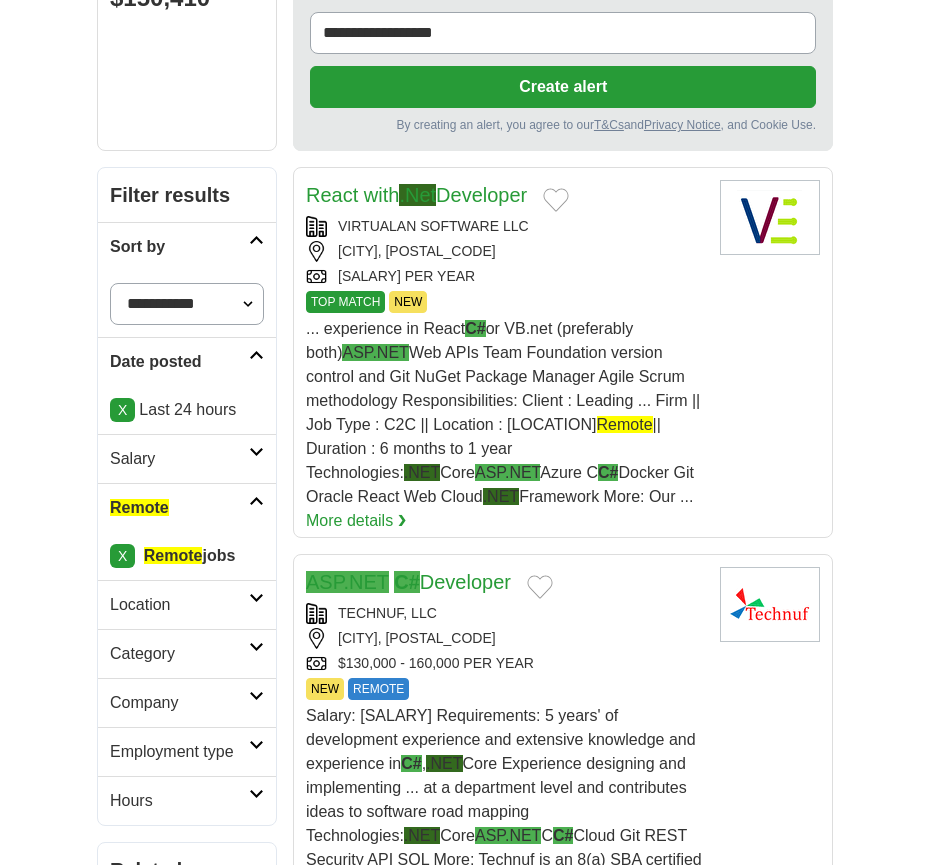 click on "[SALARY] PER YEAR
TOP MATCH NEW" at bounding box center (505, 276) 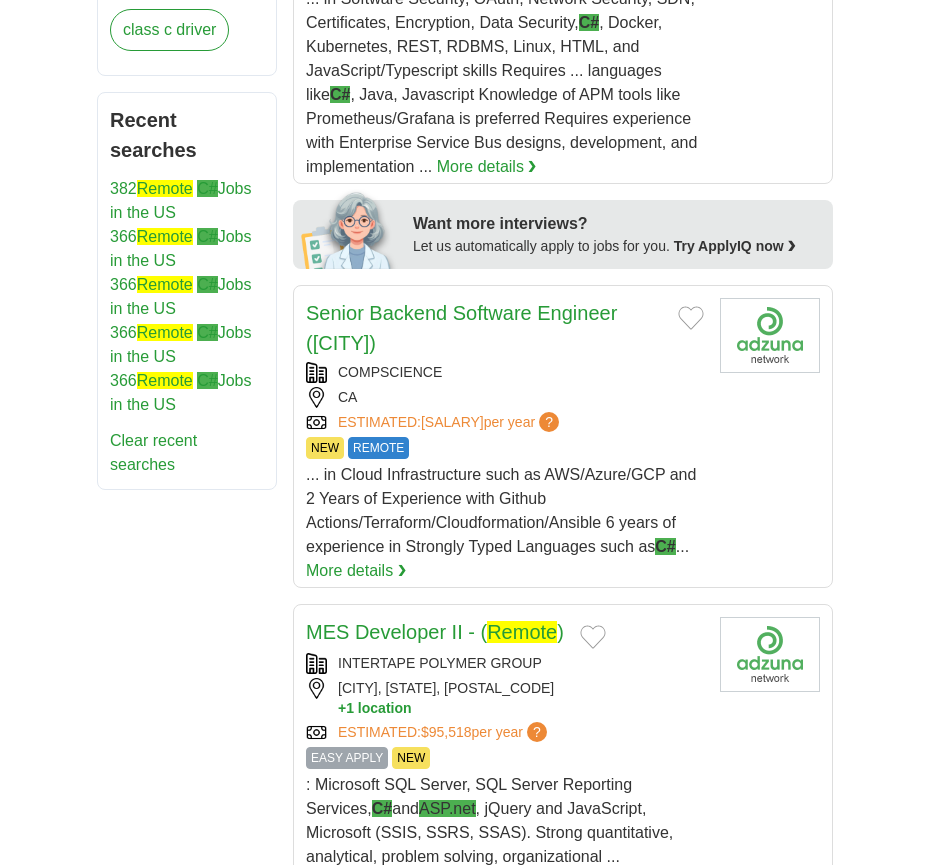 scroll, scrollTop: 1324, scrollLeft: 0, axis: vertical 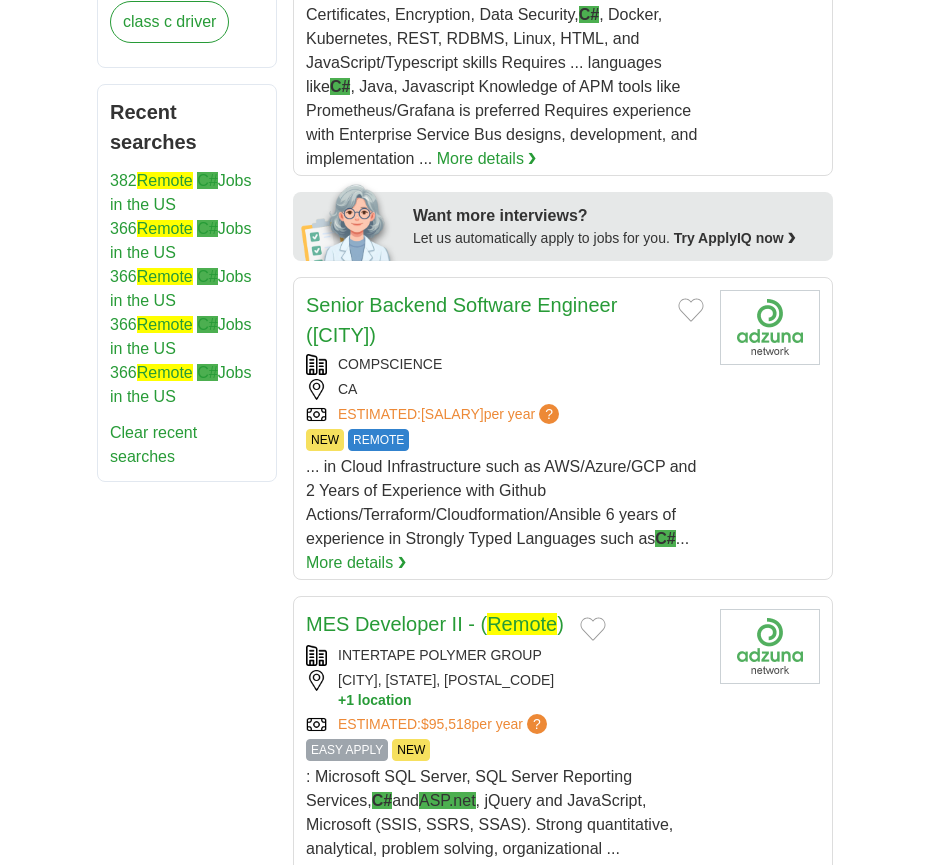 click on "...  in Cloud Infrastructure such as AWS/Azure/GCP and 2 Years of Experience with Github Actions/Terraform/Cloudformation/Ansible 6 years of experience in Strongly Typed Languages such as  C#  ..." at bounding box center [501, 502] 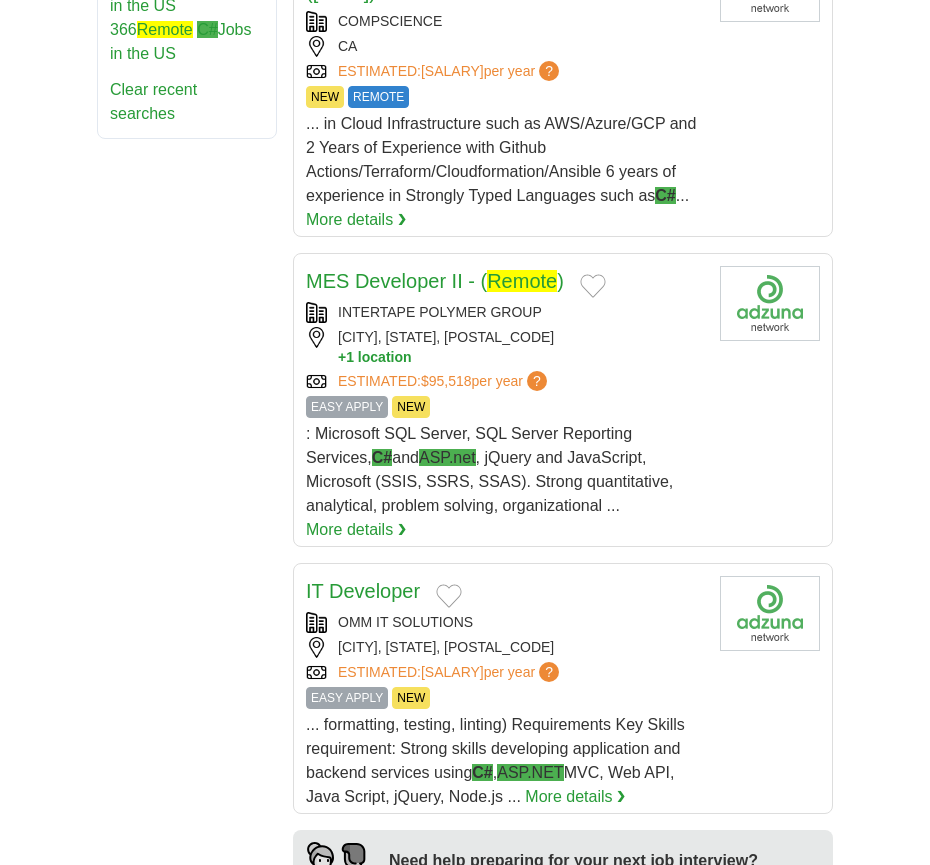 scroll, scrollTop: 1671, scrollLeft: 0, axis: vertical 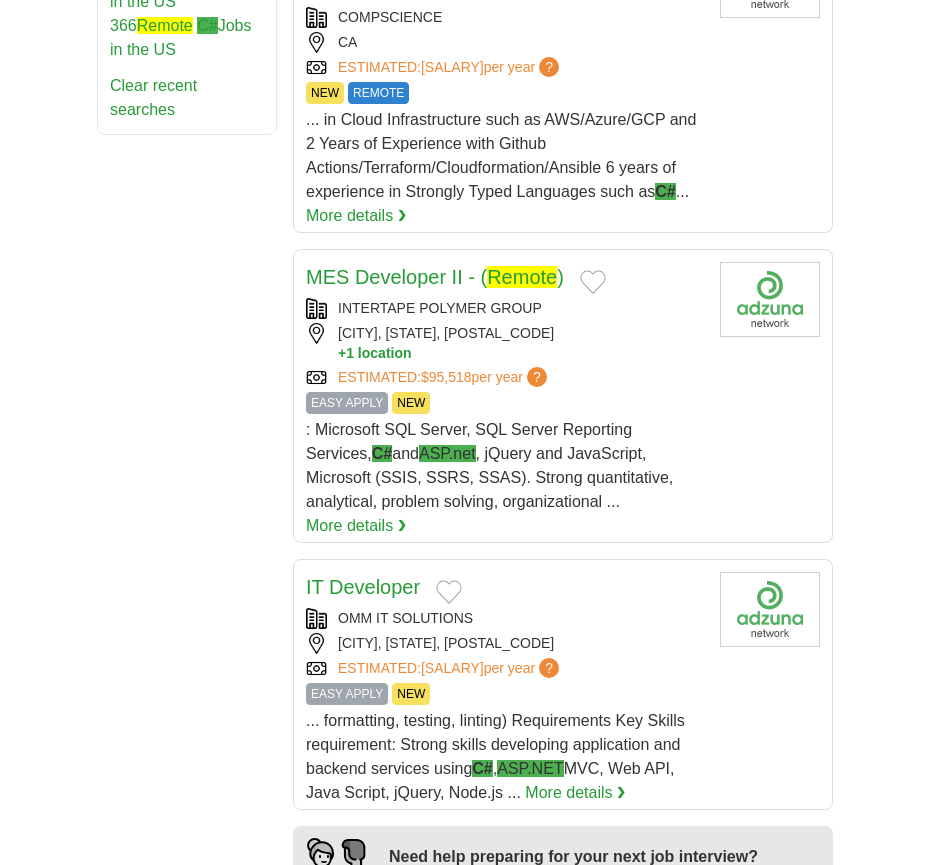 click on "OMM IT SOLUTIONS" at bounding box center (505, 618) 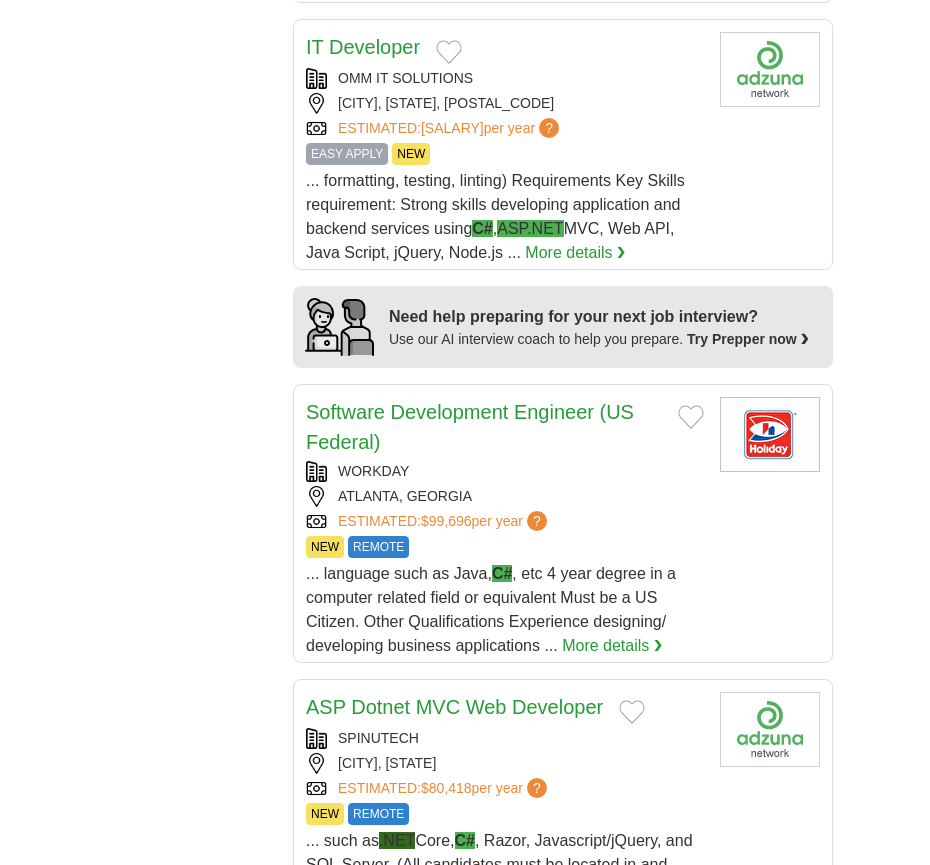 scroll, scrollTop: 2216, scrollLeft: 0, axis: vertical 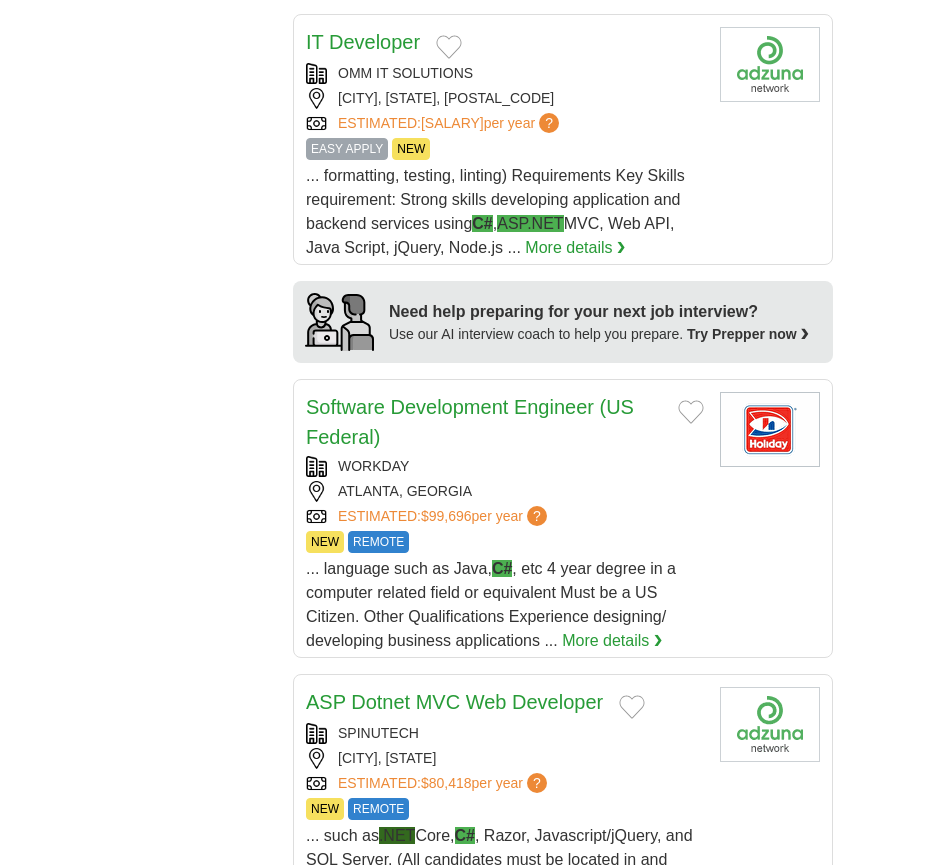 click on "Software Development Engineer (US Federal)
WORKDAY
[CITY], [STATE]
ESTIMATED:
[SALARY]
per year
?
NEW REMOTE
NEW REMOTE
...  language such as Java,  C#
More details ❯
more locations:" at bounding box center (505, 522) 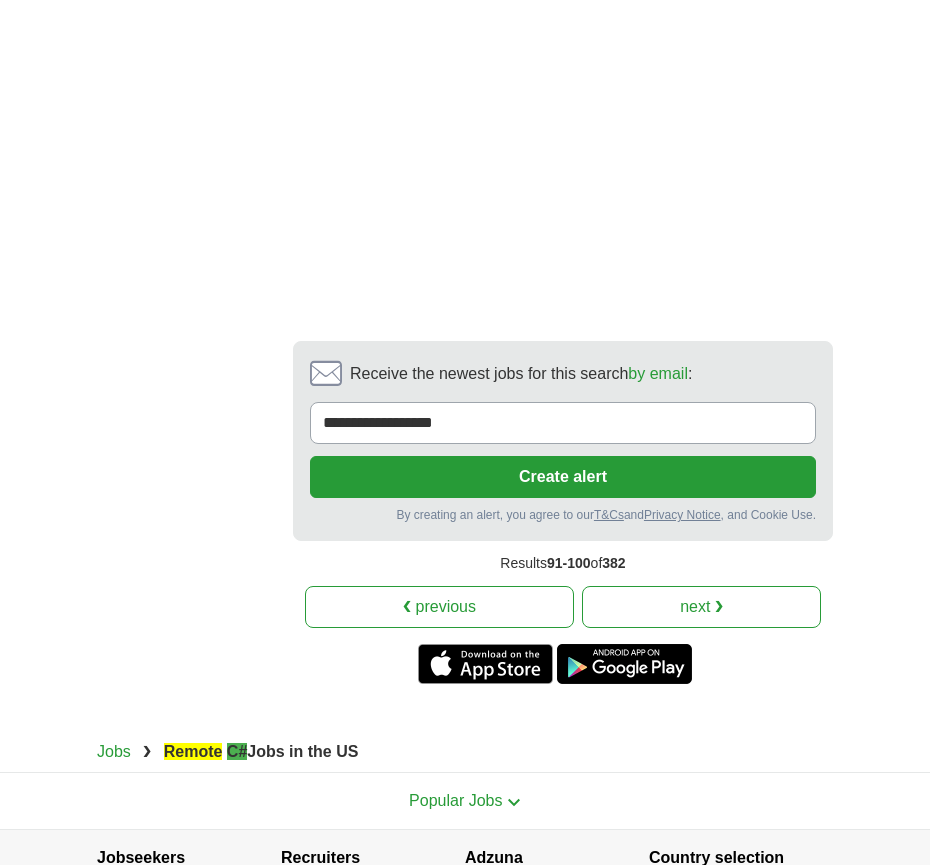 scroll, scrollTop: 4781, scrollLeft: 0, axis: vertical 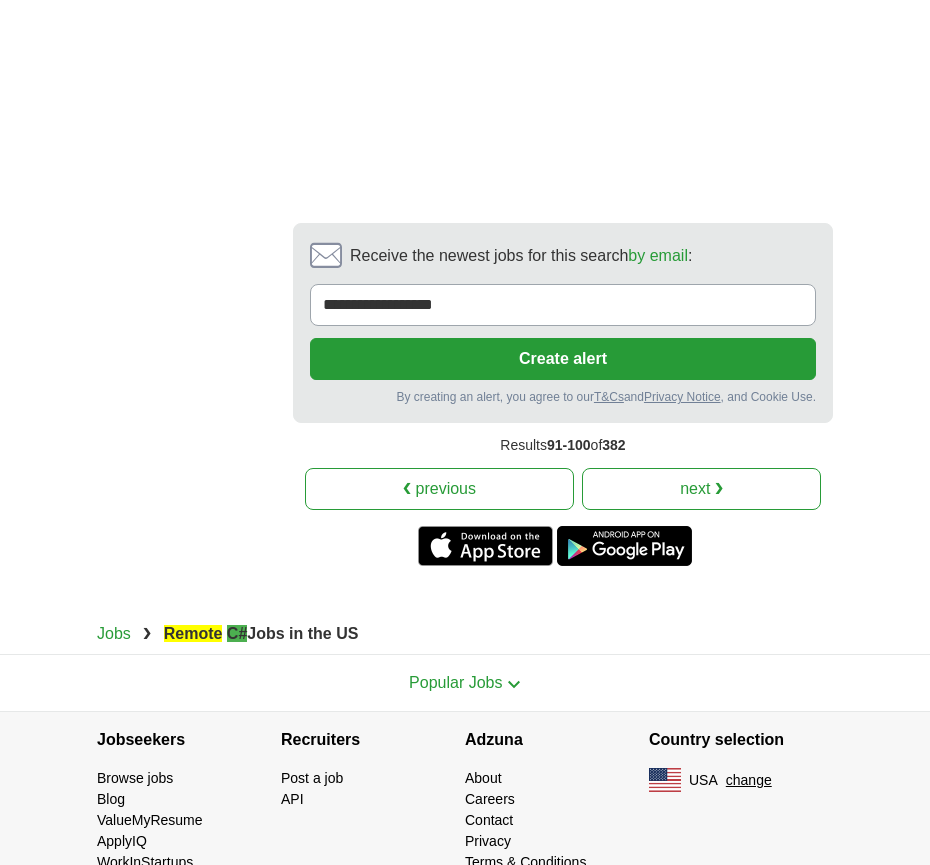click on "next ❯" at bounding box center [701, 489] 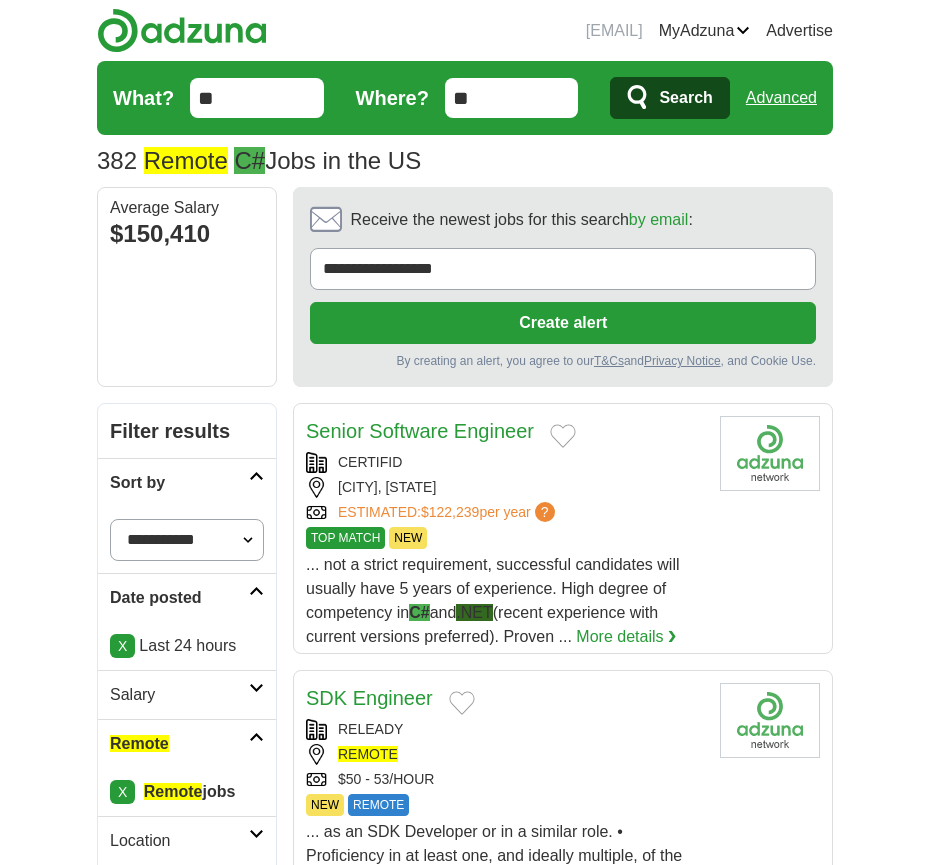 scroll, scrollTop: 0, scrollLeft: 0, axis: both 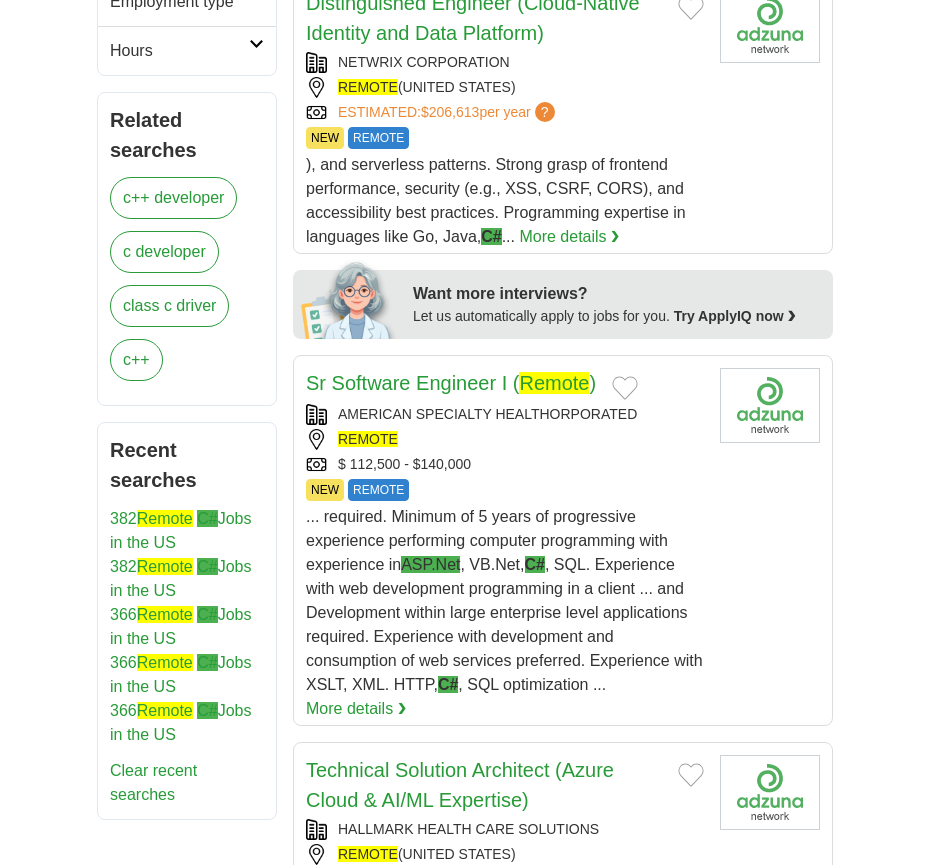 click on "...  required. Minimum of 5 years of progressive experience performing computer programming with experience in  ASP.Net , VB.Net,  C# , SQL. Experience with web development programming in a client ...  and Development within large enterprise level applications required. Experience with development and consumption of web services preferred. Experience with XSLT, XML. HTTP,  C# , SQL optimization ..." at bounding box center (504, 600) 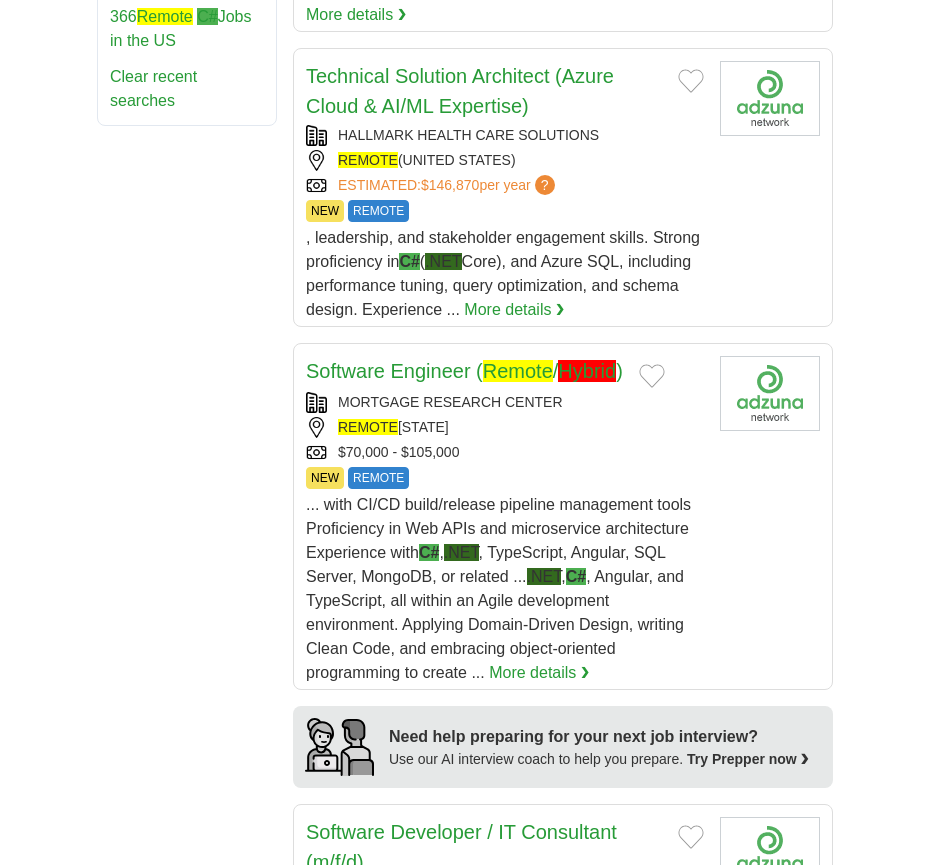 scroll, scrollTop: 1689, scrollLeft: 0, axis: vertical 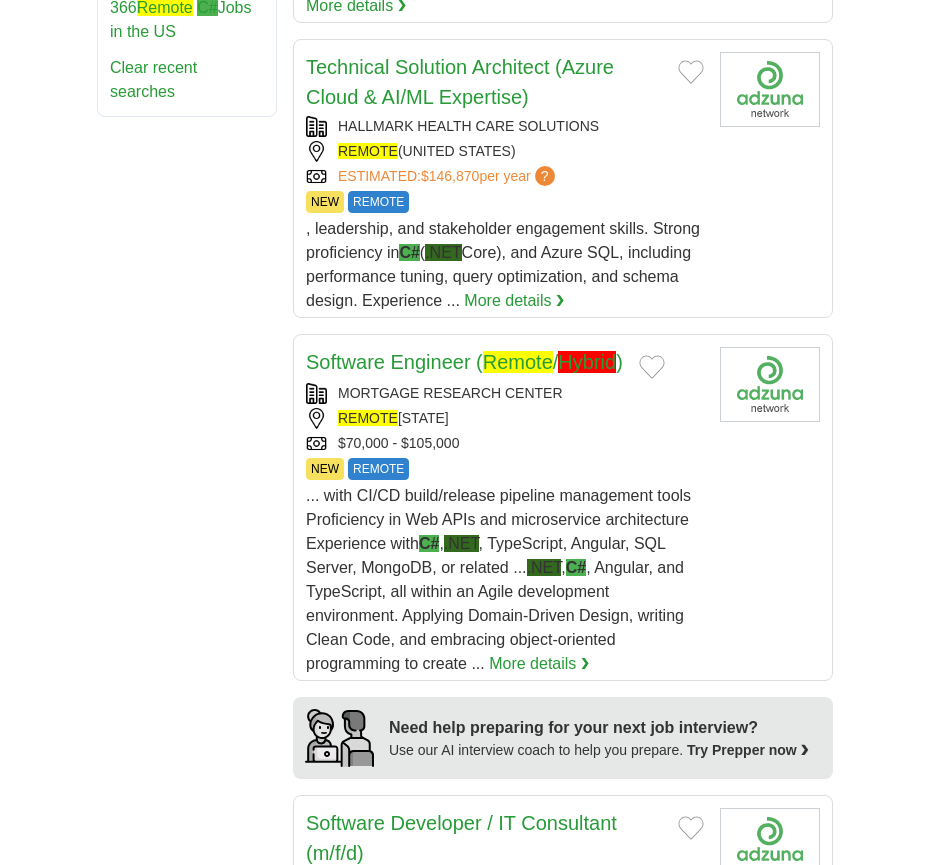 click on "$70,000 - $105,000
NEW REMOTE" at bounding box center (505, 443) 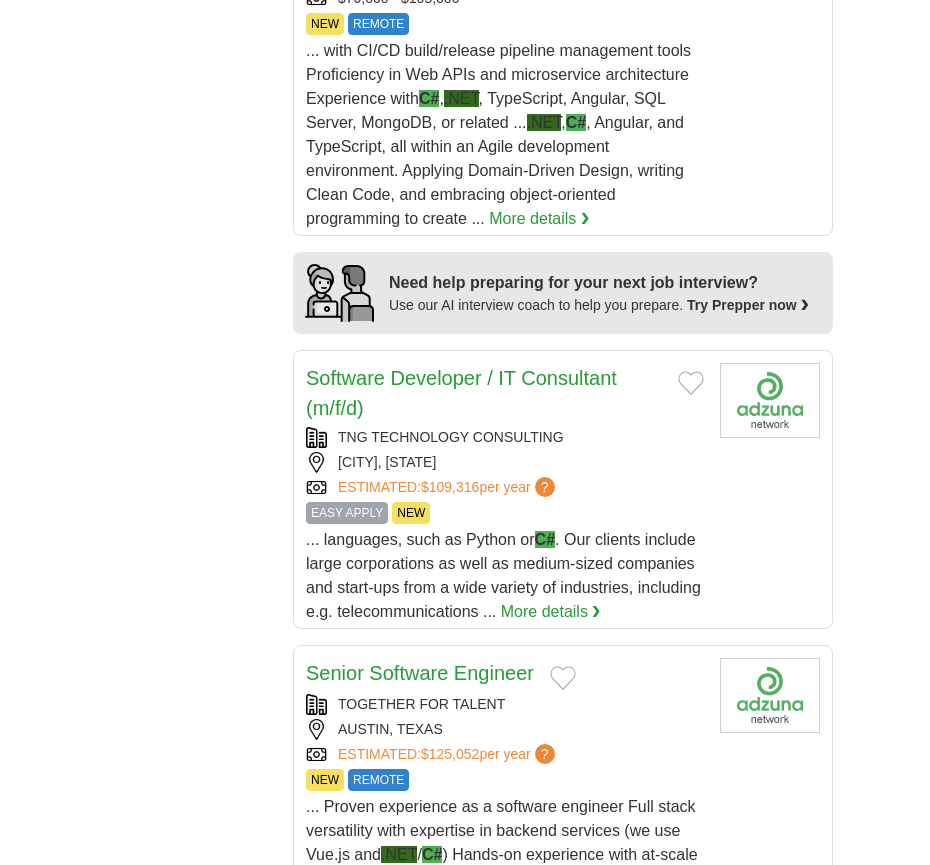 scroll, scrollTop: 2143, scrollLeft: 0, axis: vertical 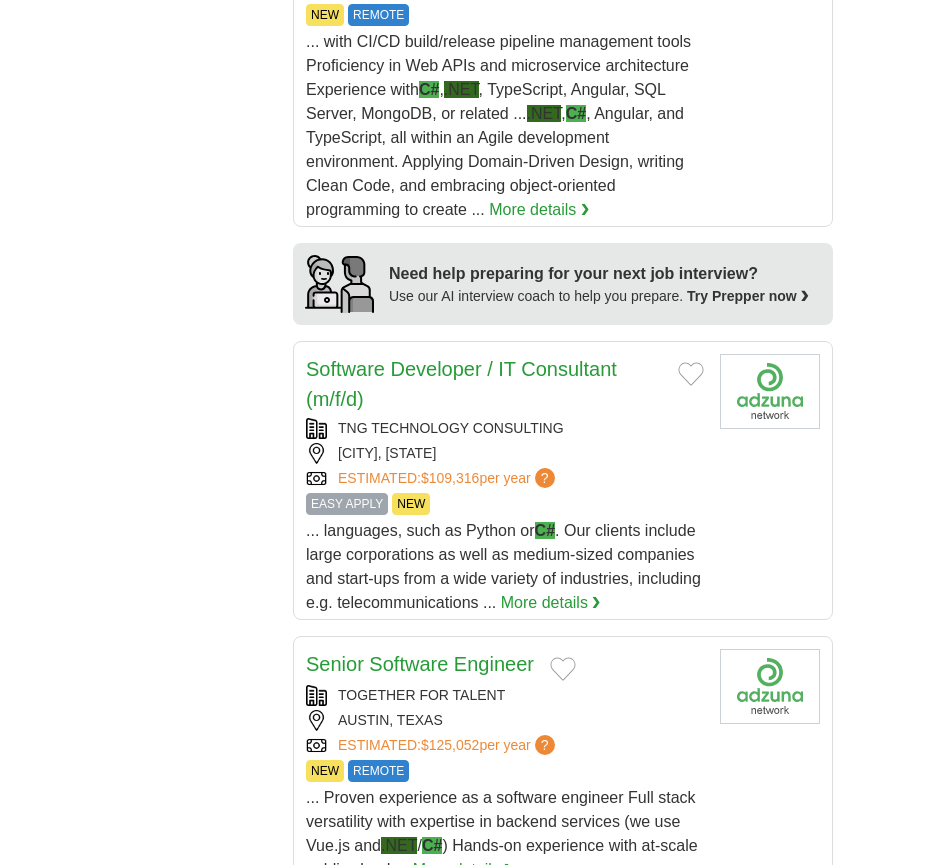 click on "Software Developer / IT Consultant (m/f/d)" at bounding box center [484, 384] 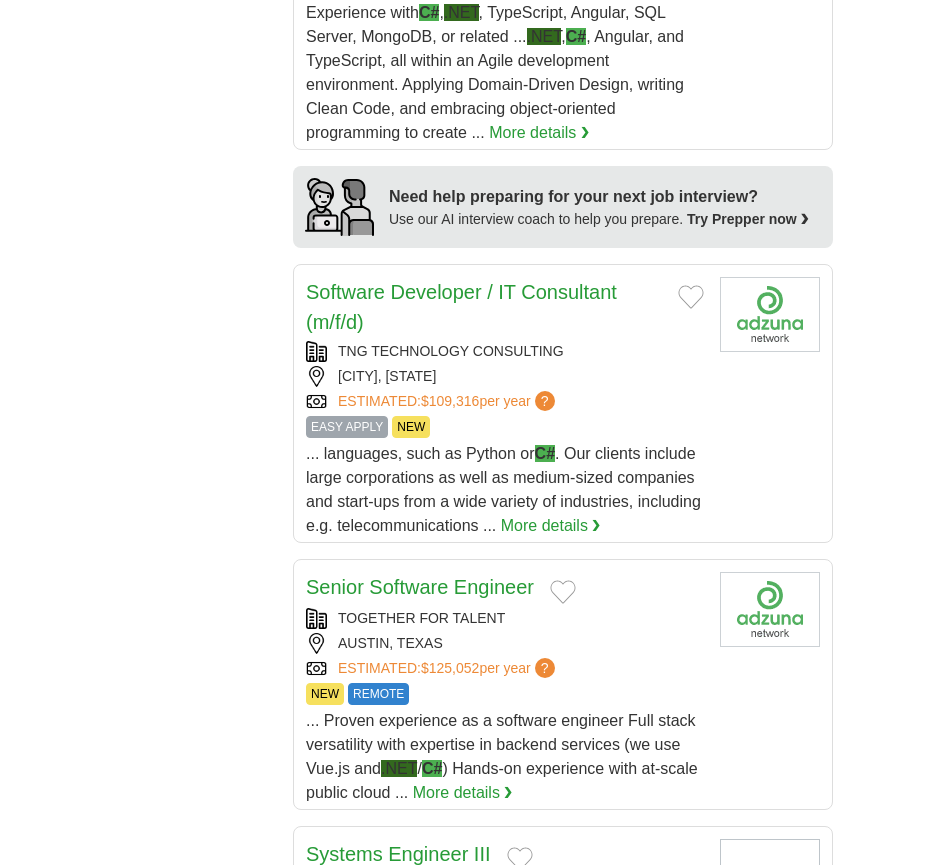 scroll, scrollTop: 2224, scrollLeft: 0, axis: vertical 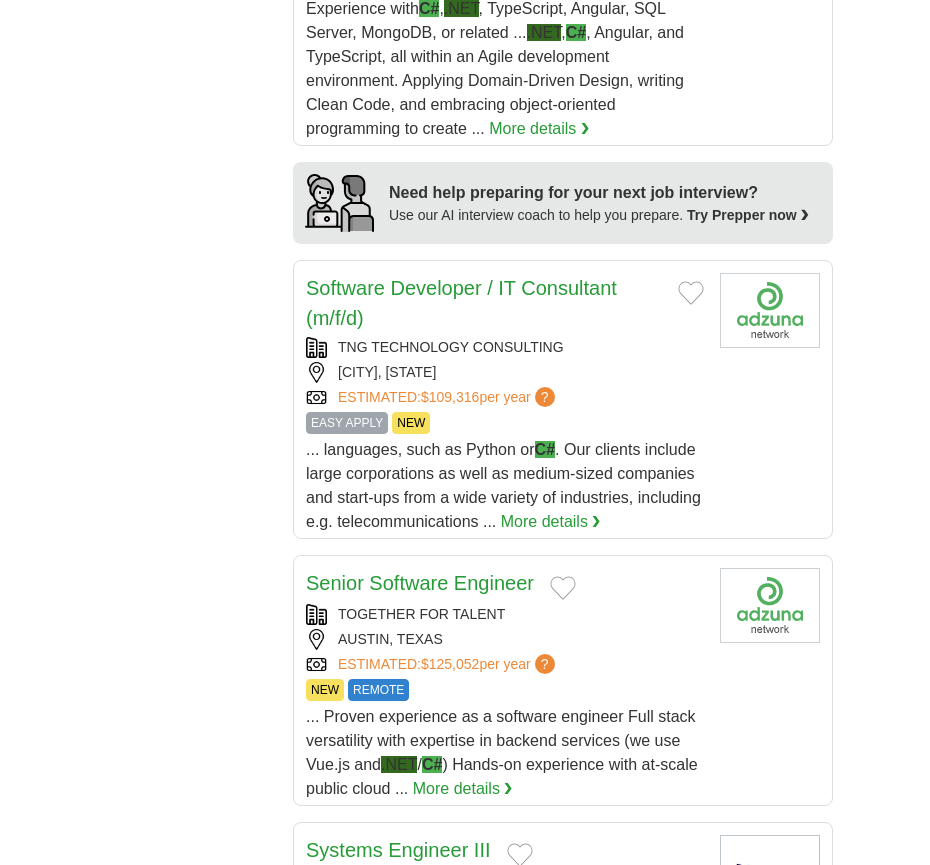 click on "Software Developer / IT Consultant (m/f/d)
TNG TECHNOLOGY CONSULTING
SOFIA, TEXAS
ESTIMATED:
$109,316
per year
?
EASY APPLY NEW
EASY APPLY NEW
...  languages, such as Python or  C#
More details ❯" at bounding box center (505, 403) 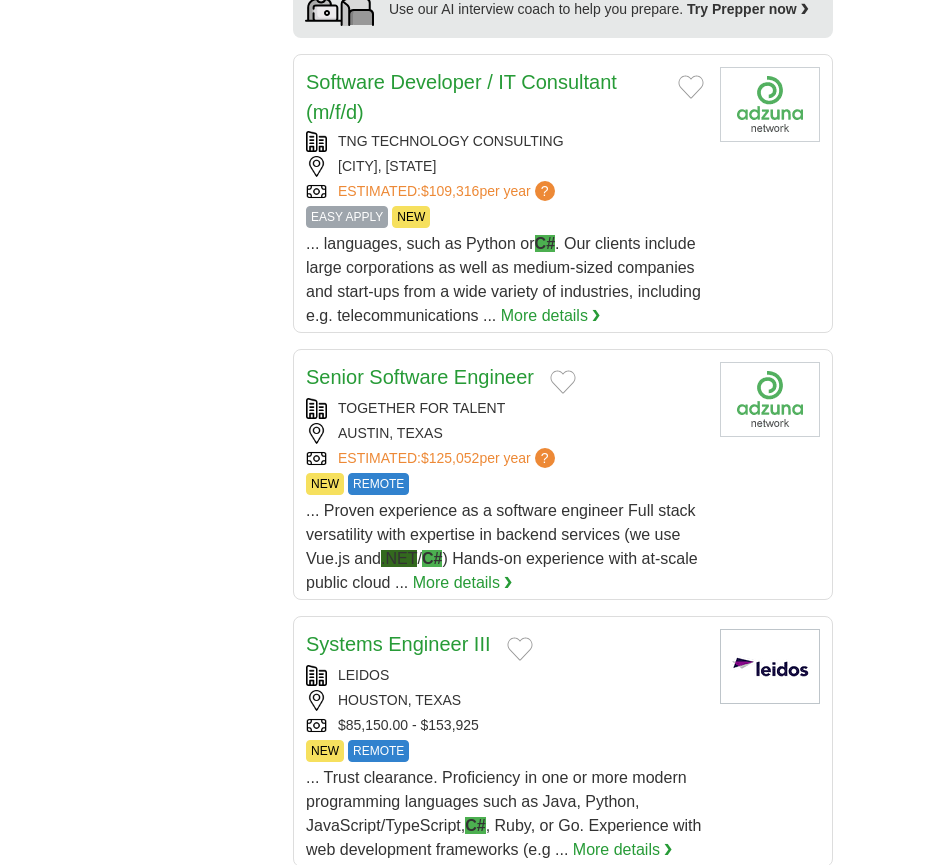 scroll, scrollTop: 2443, scrollLeft: 0, axis: vertical 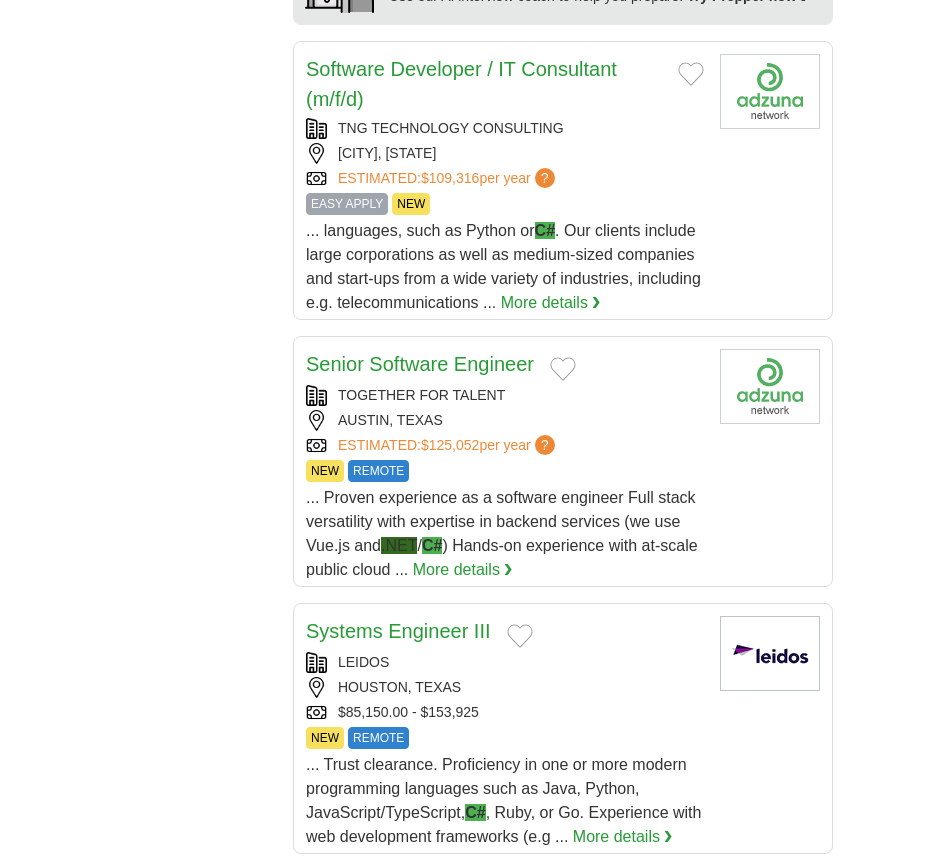 click on "AUSTIN, TEXAS" at bounding box center (505, 420) 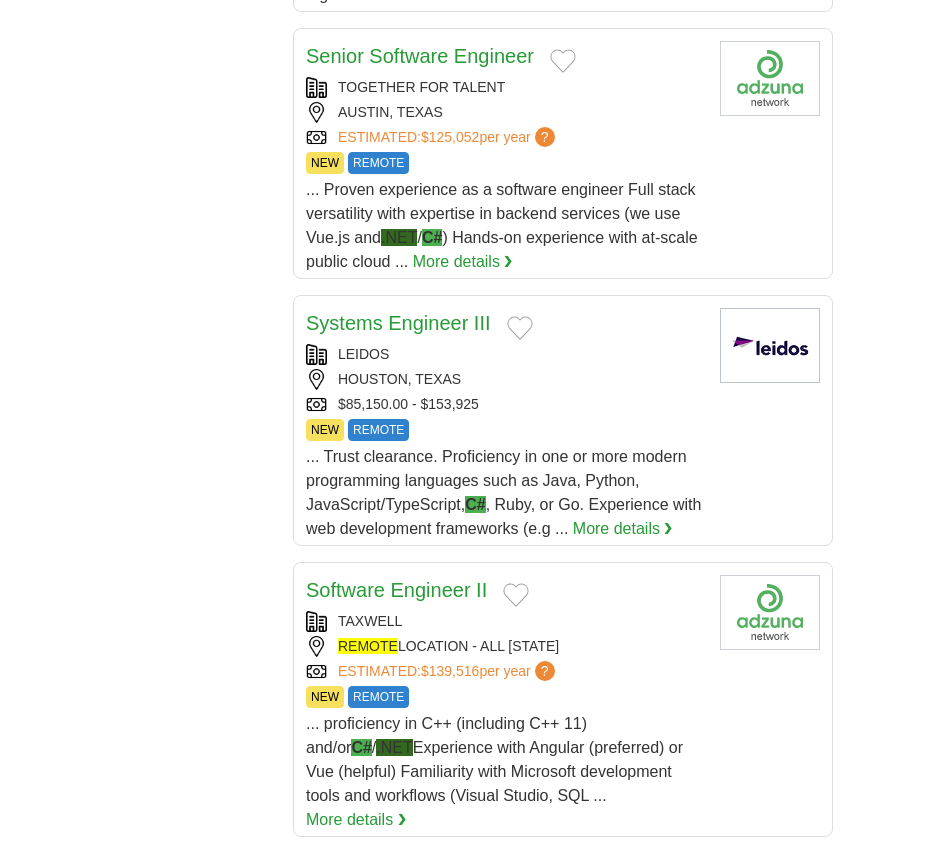 scroll, scrollTop: 2756, scrollLeft: 0, axis: vertical 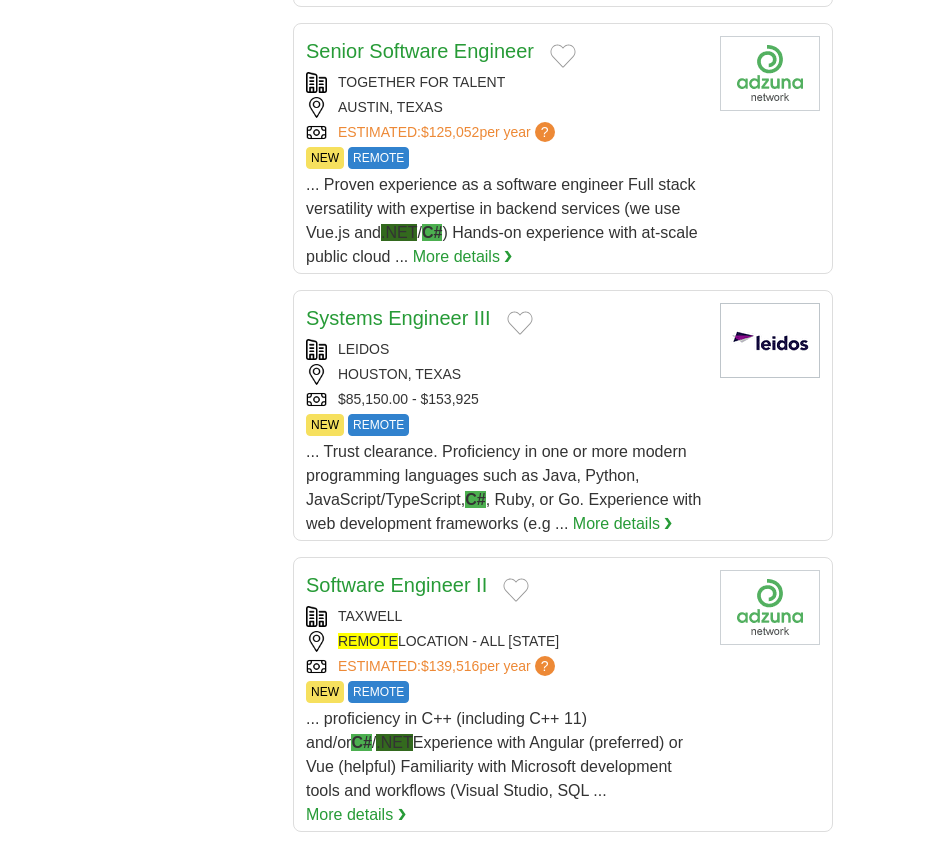 click on "Software Engineer II" at bounding box center (396, 585) 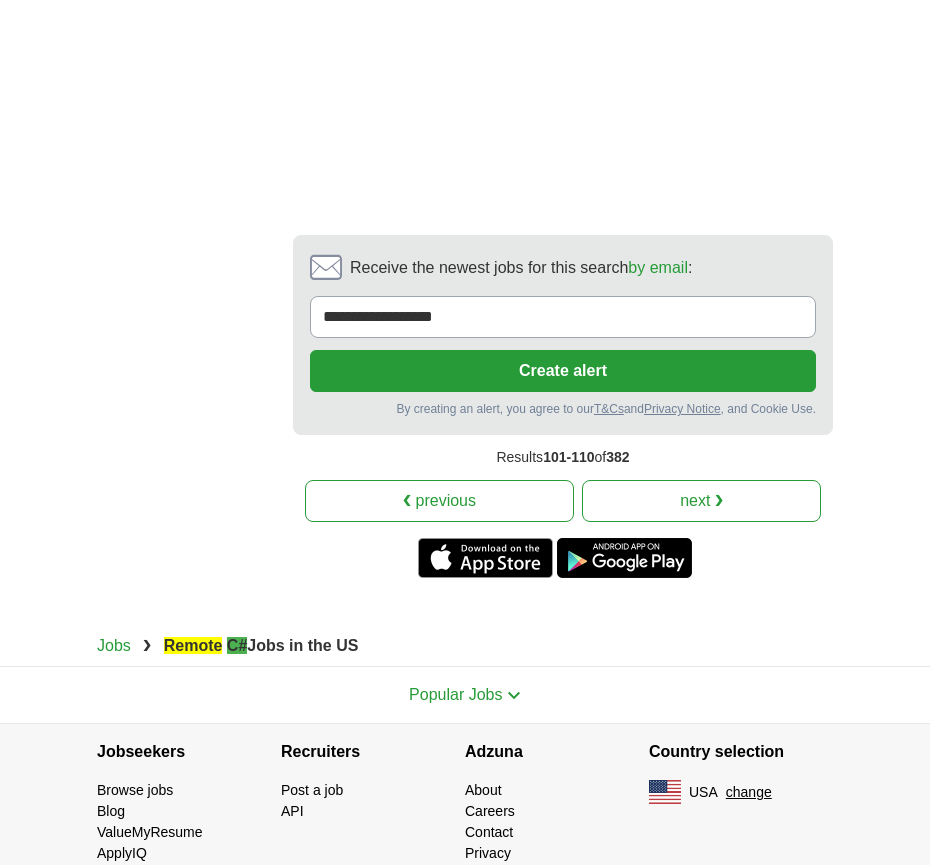 scroll, scrollTop: 4110, scrollLeft: 0, axis: vertical 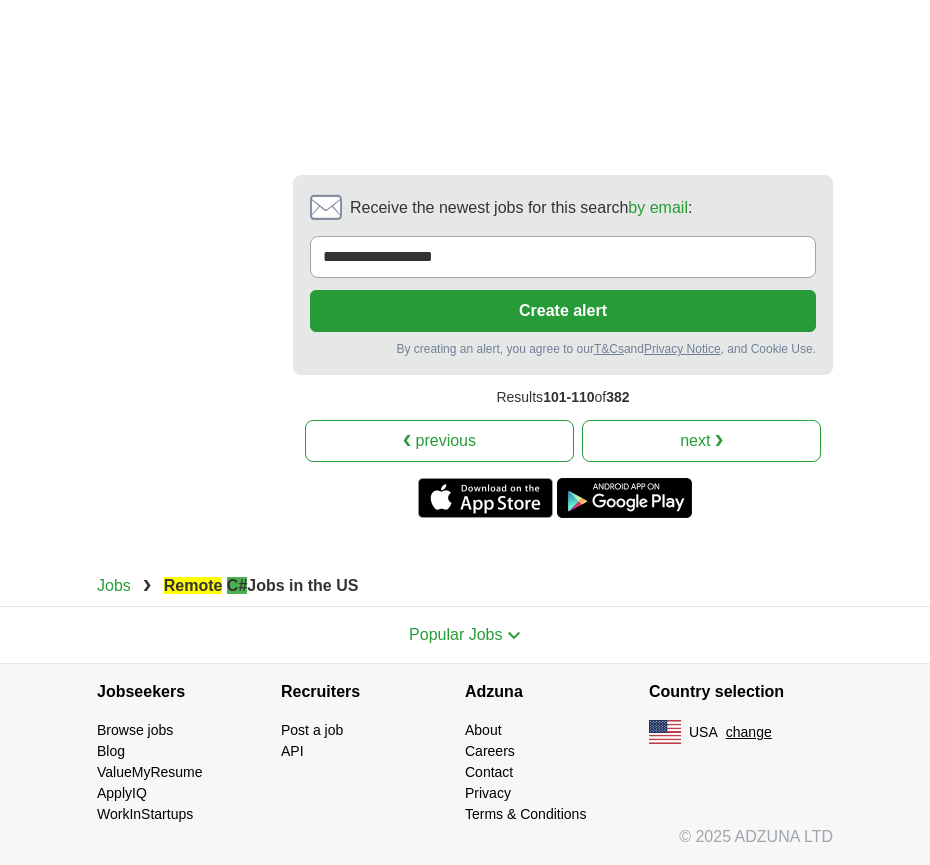 click on "next ❯" at bounding box center (701, 441) 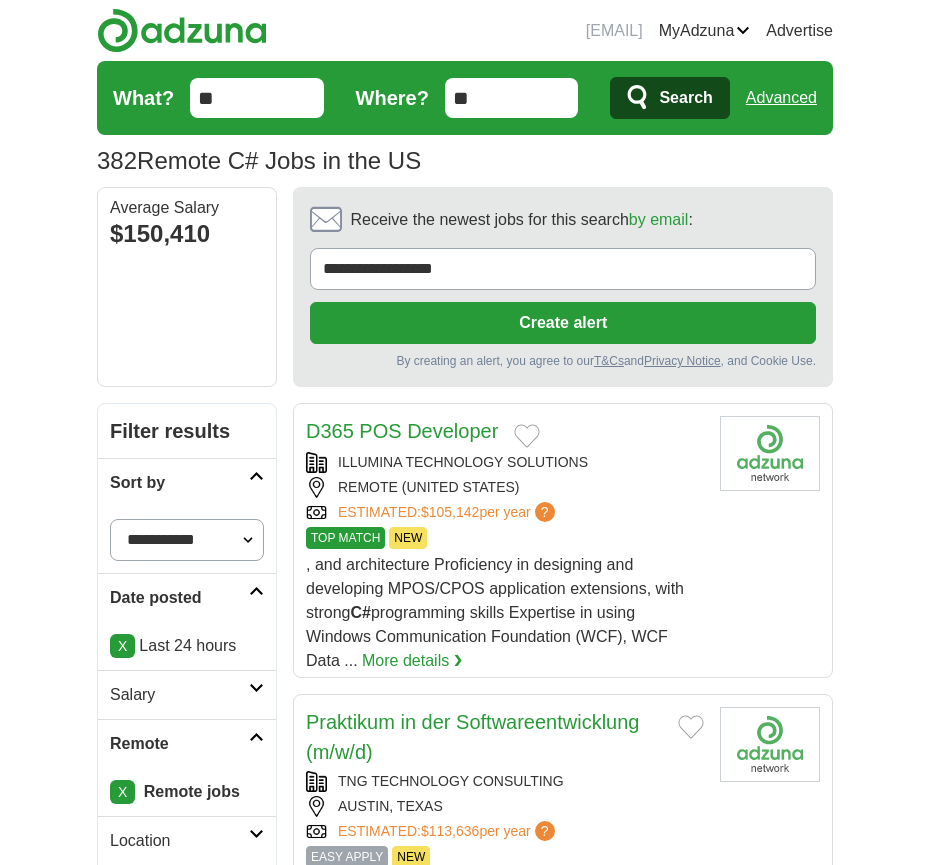 scroll, scrollTop: 0, scrollLeft: 0, axis: both 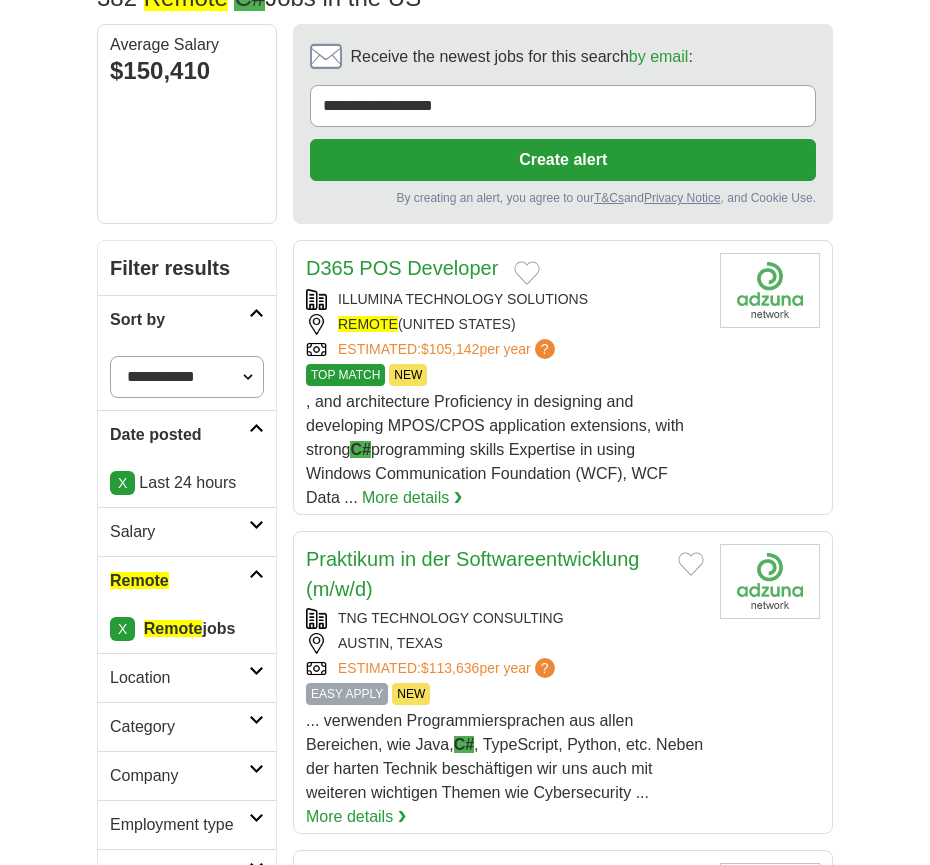 click on "ESTIMATED:
$105,142
per year
?
TOP MATCH NEW" at bounding box center [505, 349] 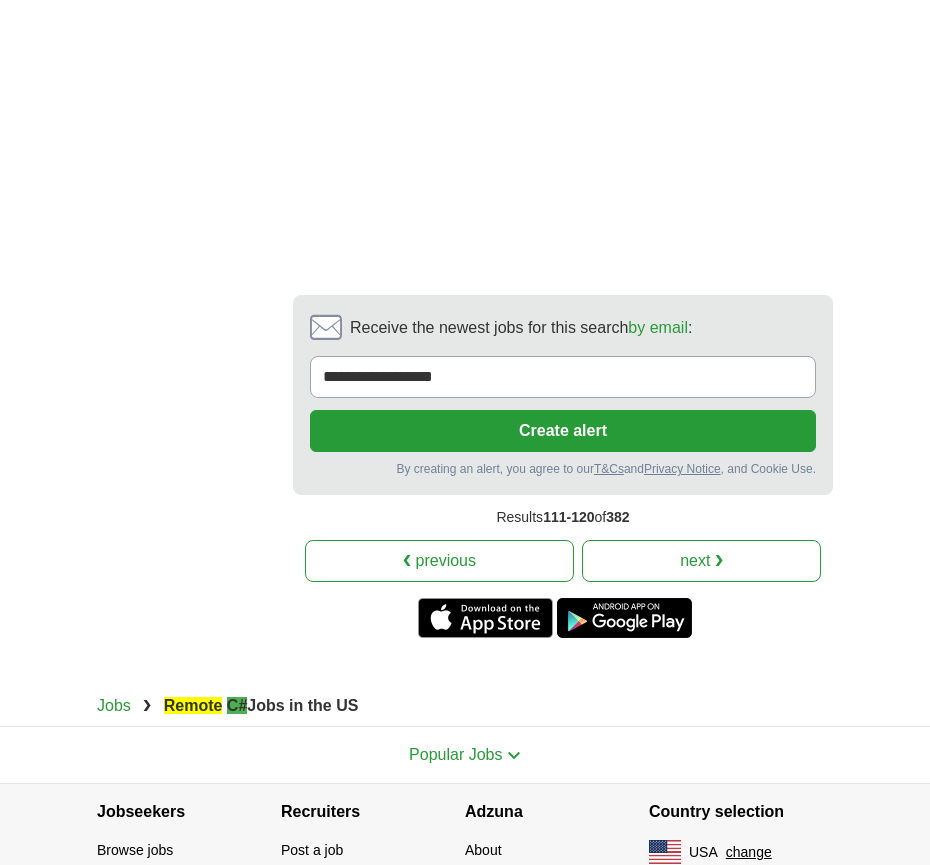 scroll, scrollTop: 4594, scrollLeft: 0, axis: vertical 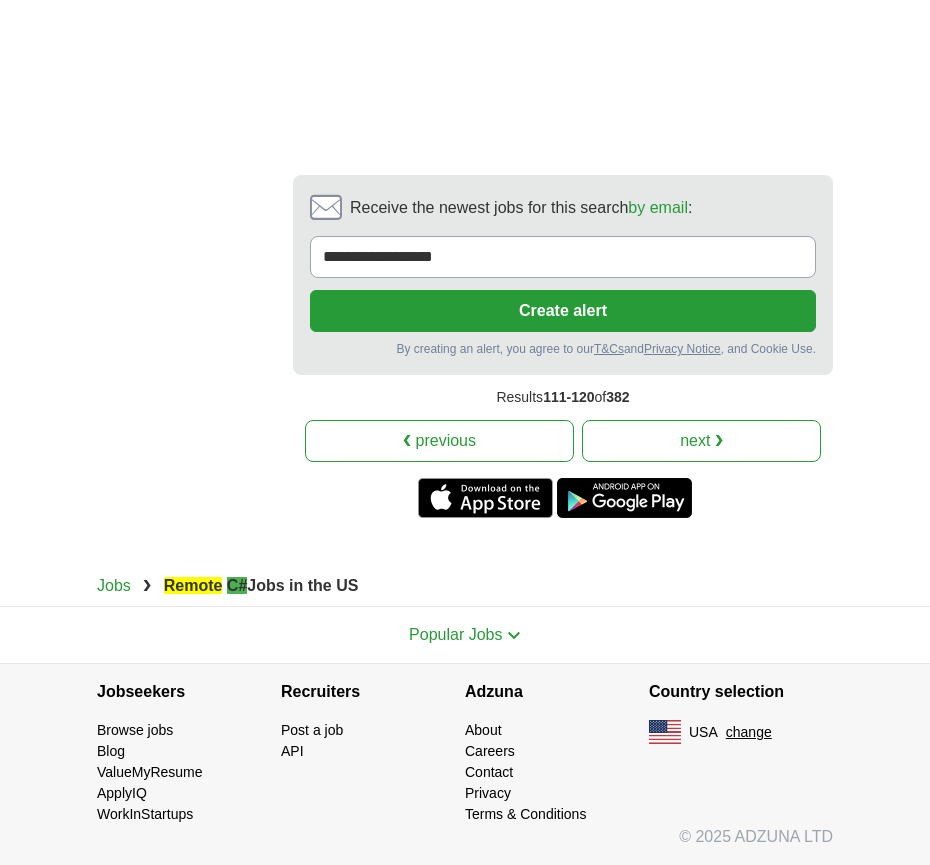 click on "next ❯" at bounding box center [701, 441] 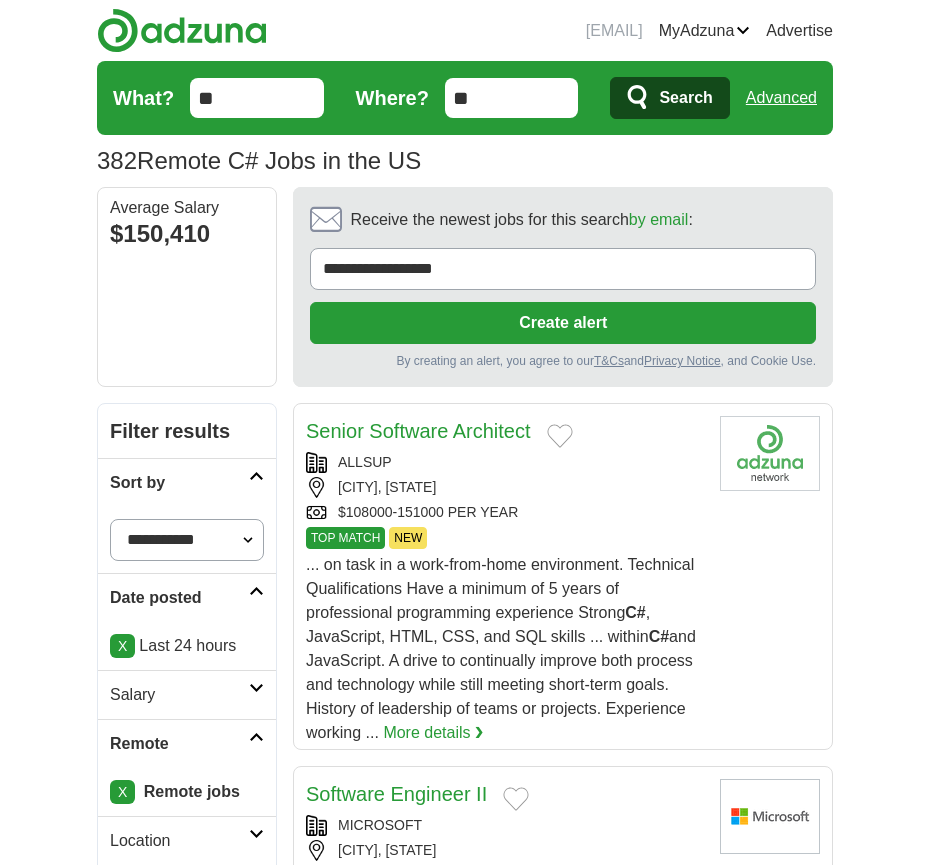scroll, scrollTop: 326, scrollLeft: 0, axis: vertical 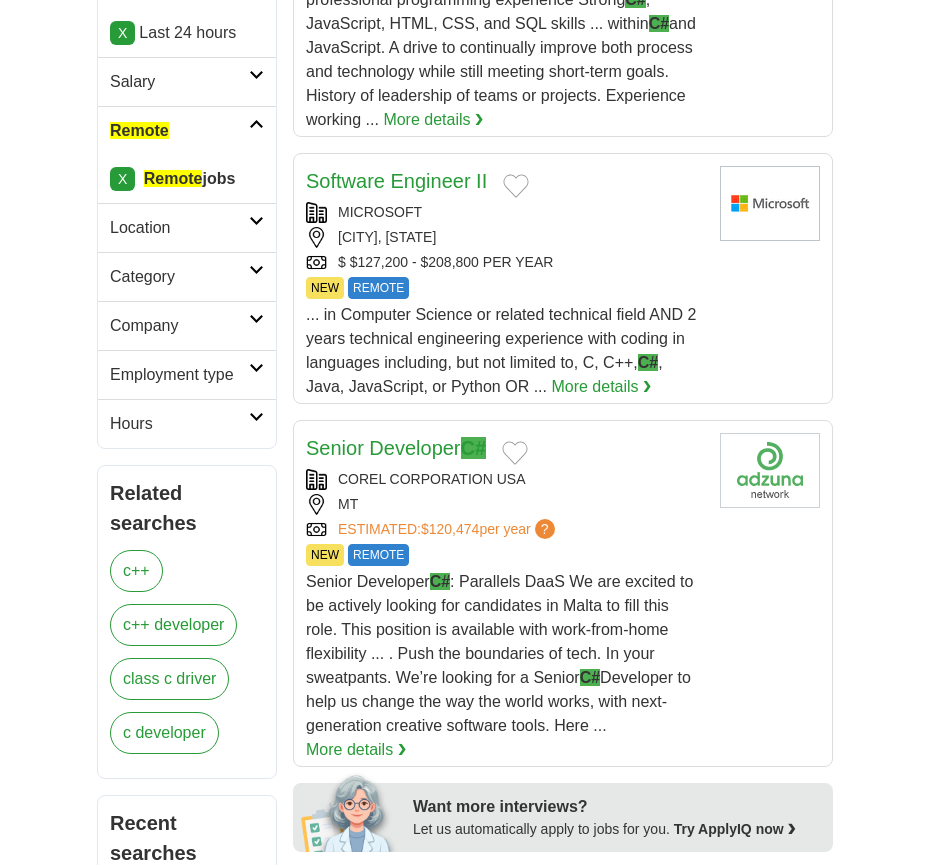 click on "MT" at bounding box center (505, 504) 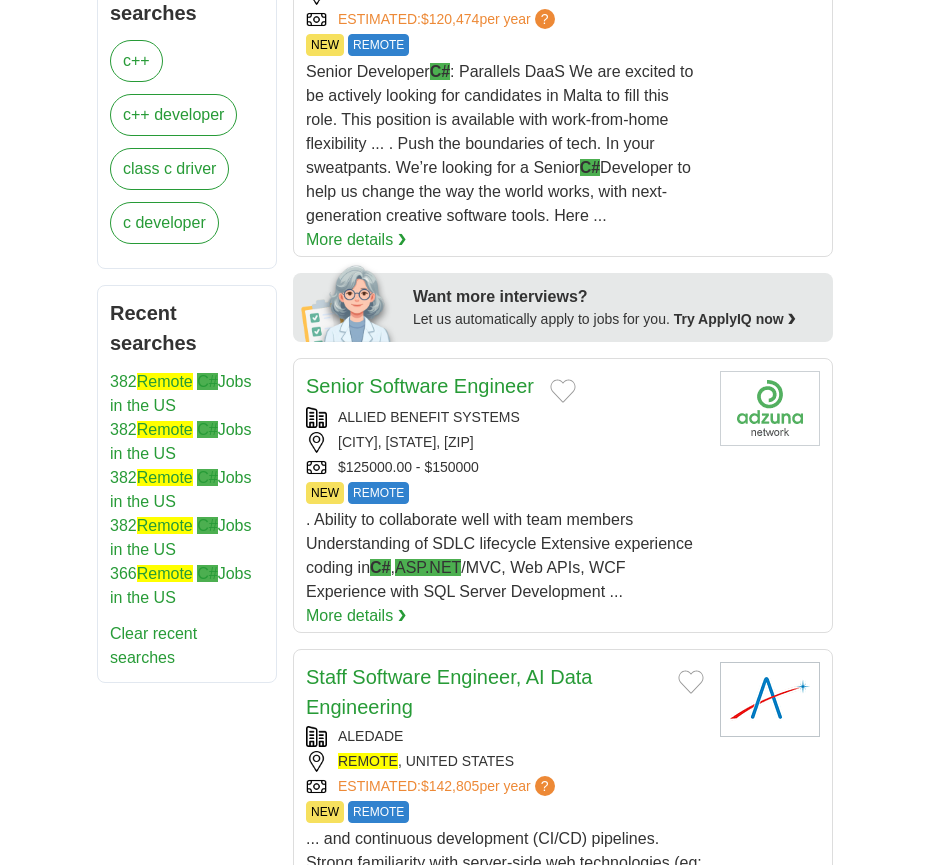 scroll, scrollTop: 1127, scrollLeft: 0, axis: vertical 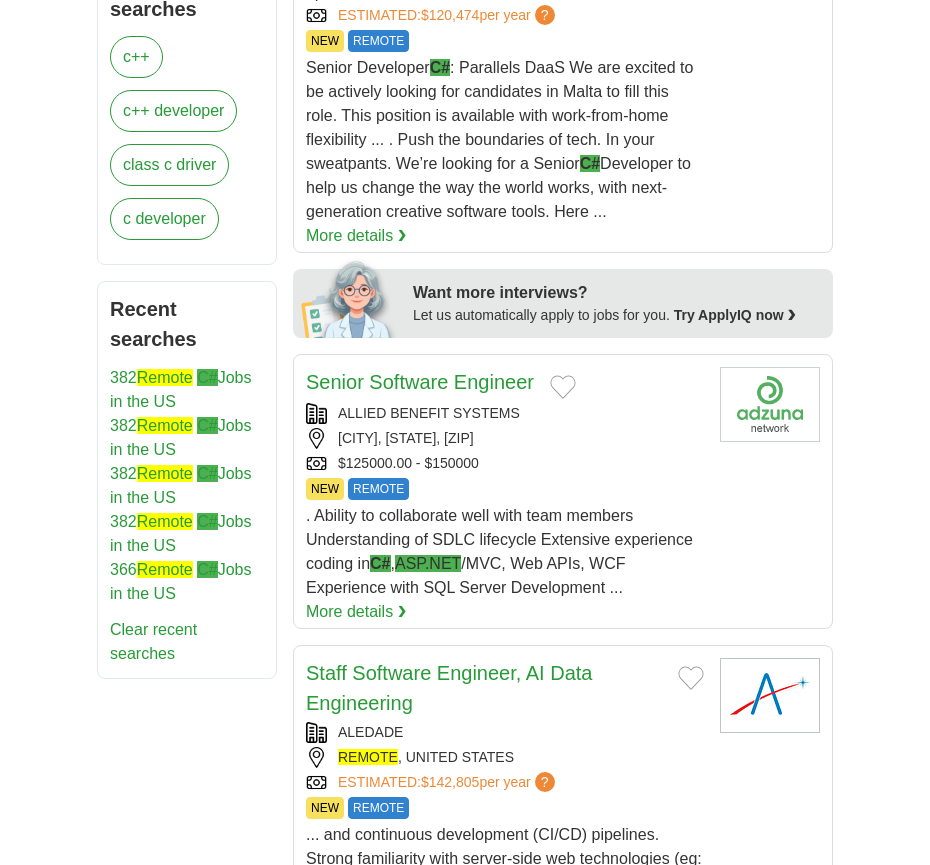 click on "ALLIED BENEFIT SYSTEMS
[CITY], [STATE], [ZIP]
$125000.00 - $150000
NEW REMOTE" at bounding box center (505, 438) 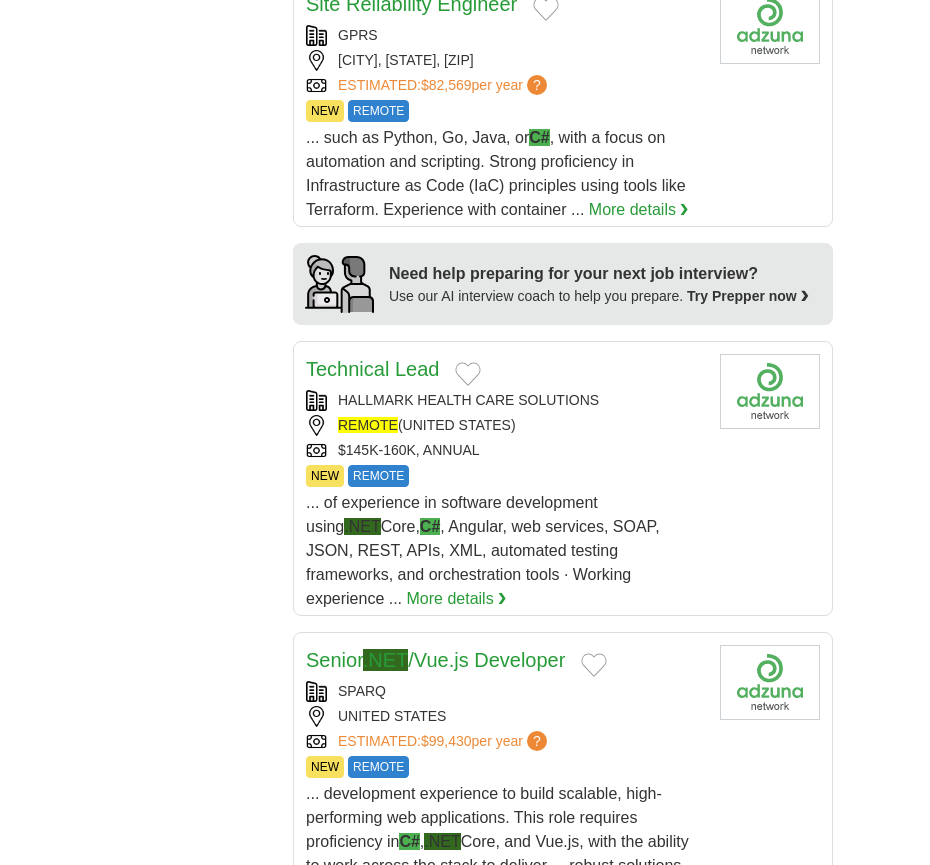 scroll, scrollTop: 2100, scrollLeft: 0, axis: vertical 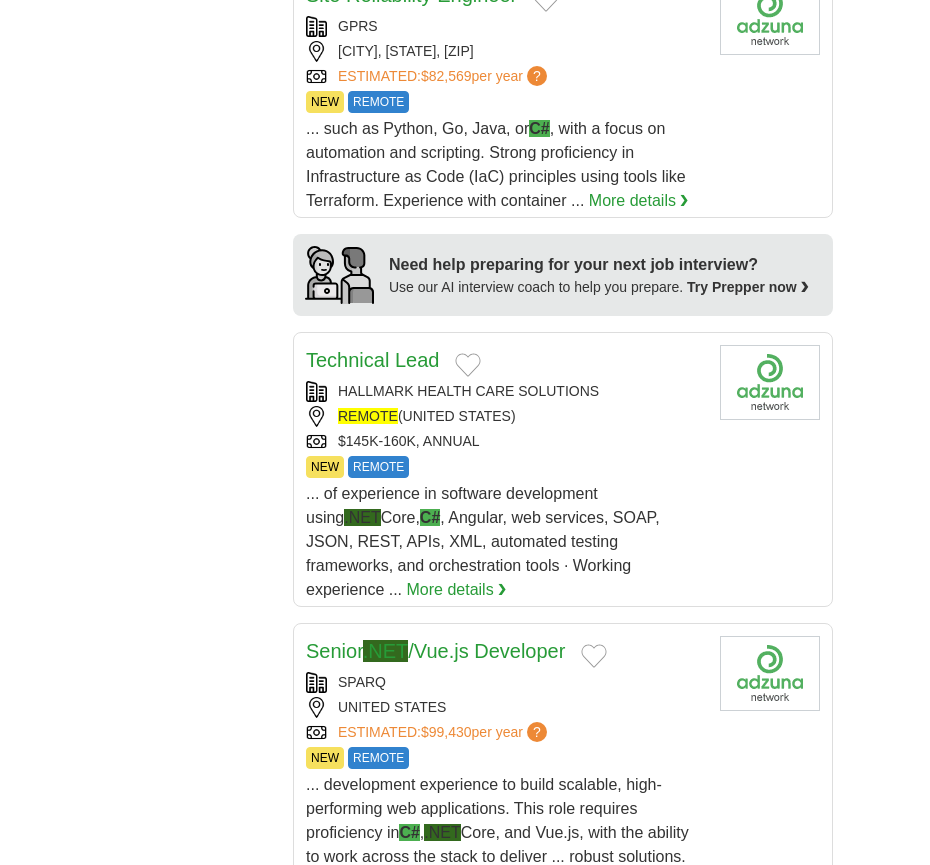 click on "$145K-160K, ANNUAL
NEW REMOTE" at bounding box center (505, 441) 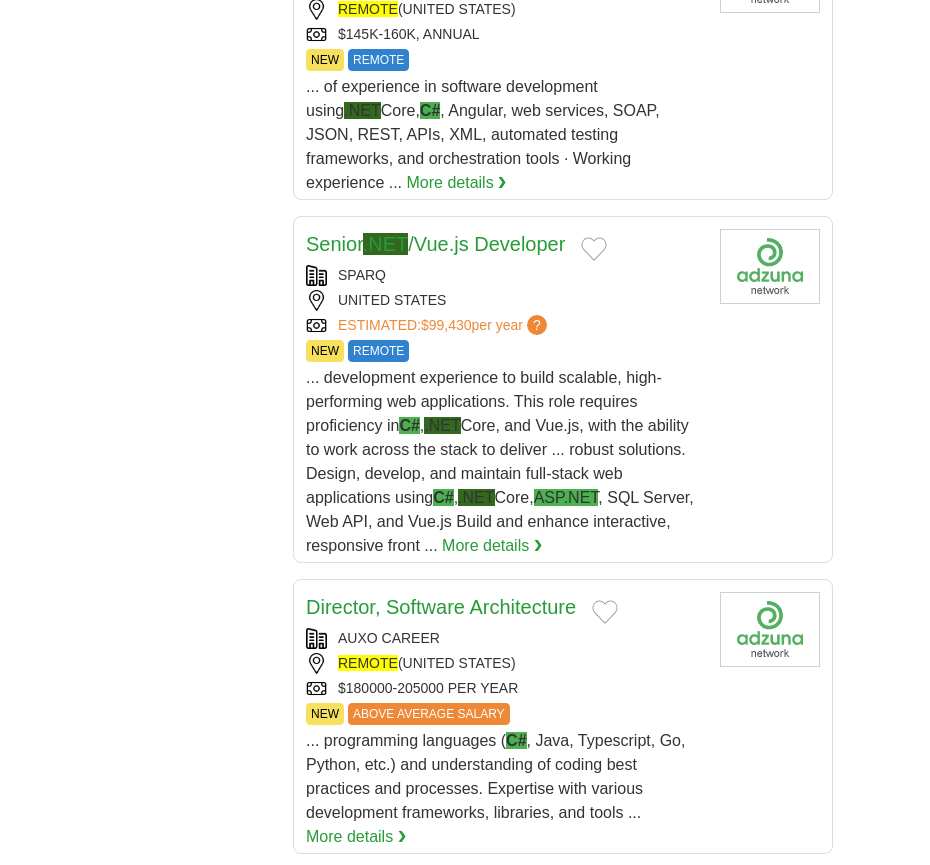scroll, scrollTop: 2533, scrollLeft: 0, axis: vertical 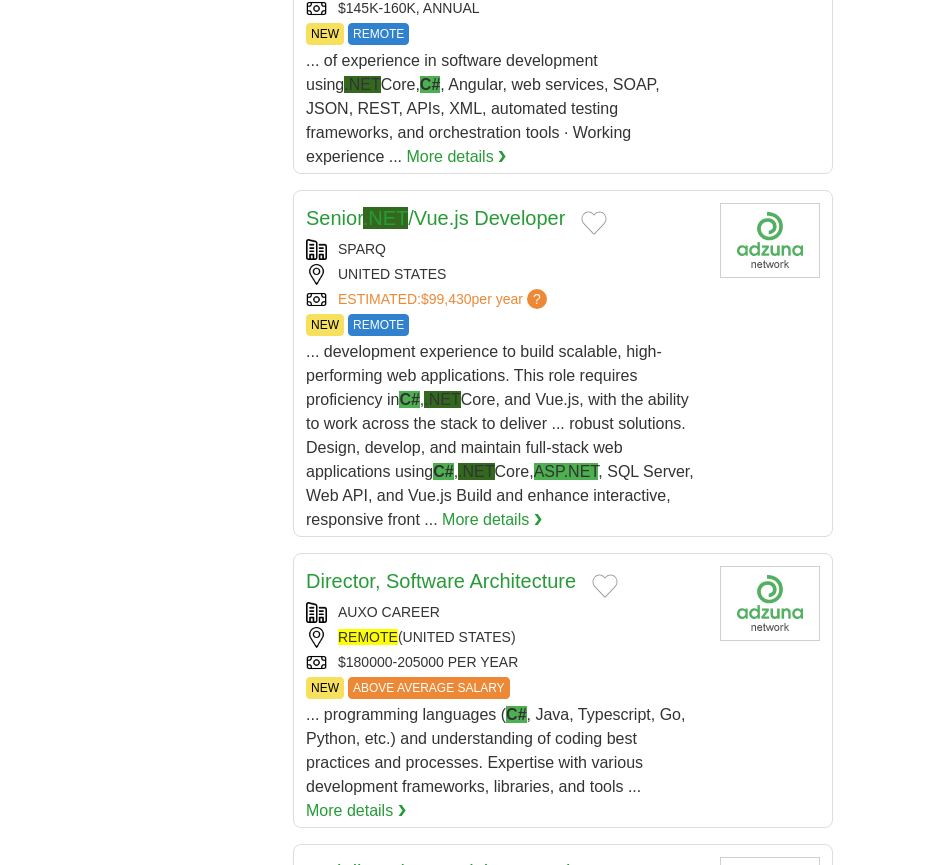 click on "...  development experience to build scalable, high-performing web applications. This role requires proficiency in  C# ,  .NET  Core, and Vue.js, with the ability to work across the stack to deliver ...  robust solutions. Design, develop, and maintain full-stack web applications using  C# ,  .NET  Core,  ASP.NET , SQL Server, Web API, and Vue.js Build and enhance interactive, responsive front ..." at bounding box center [500, 435] 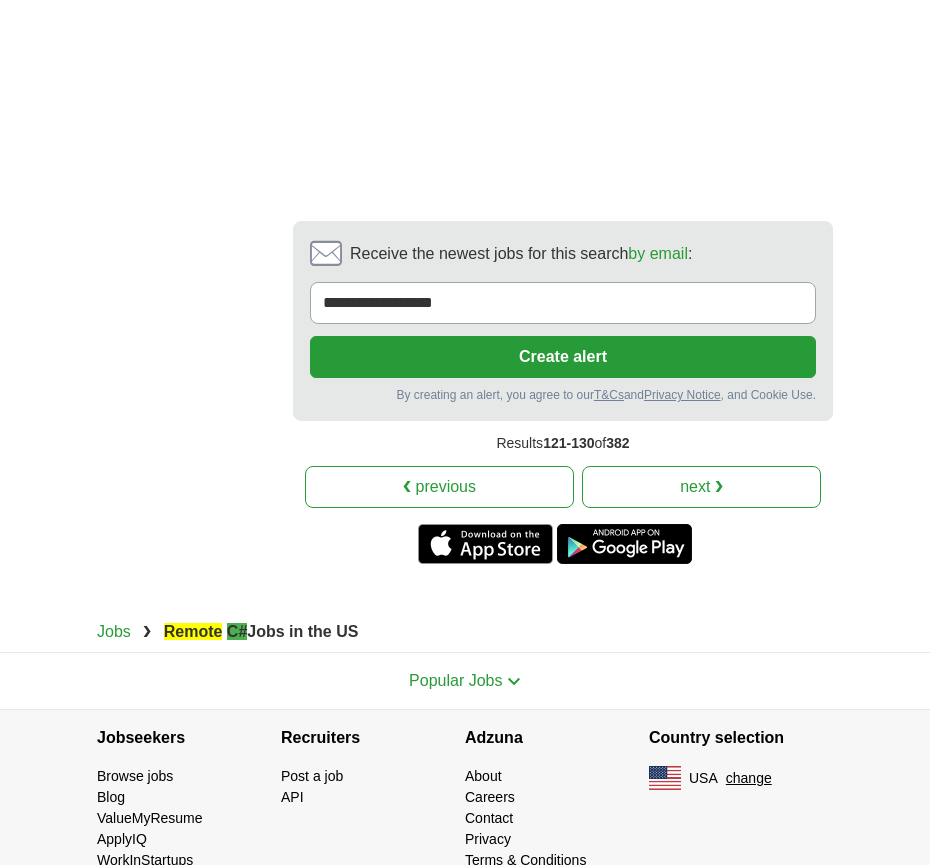scroll, scrollTop: 3669, scrollLeft: 0, axis: vertical 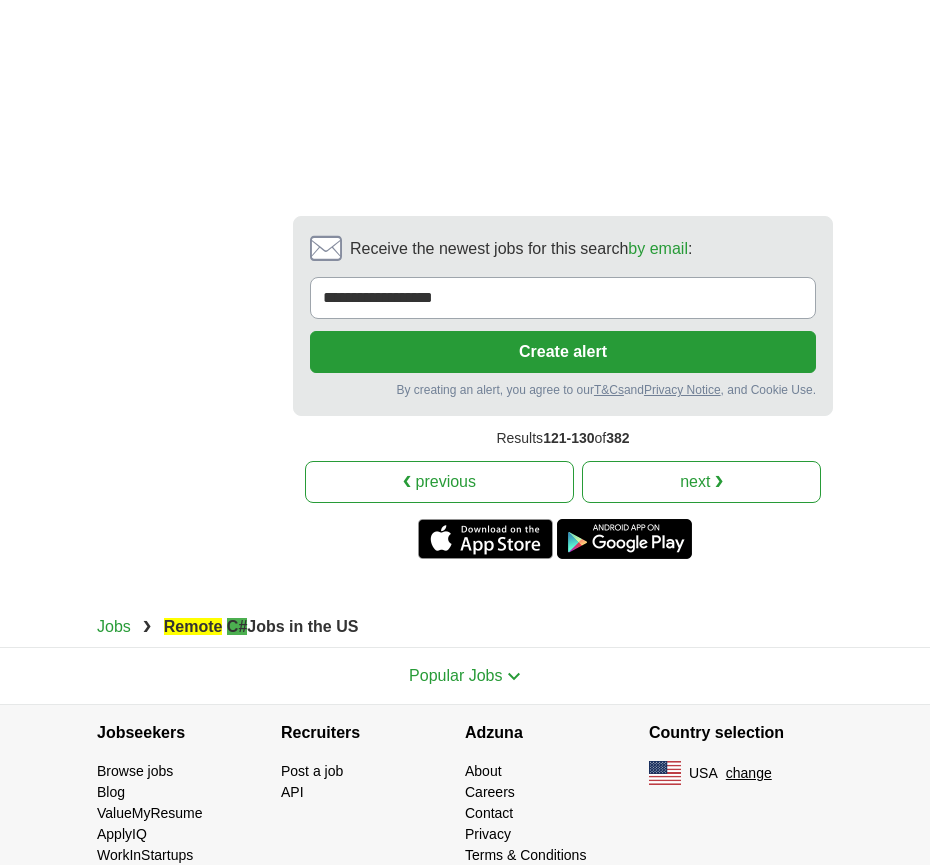 click on "next ❯" at bounding box center [701, 482] 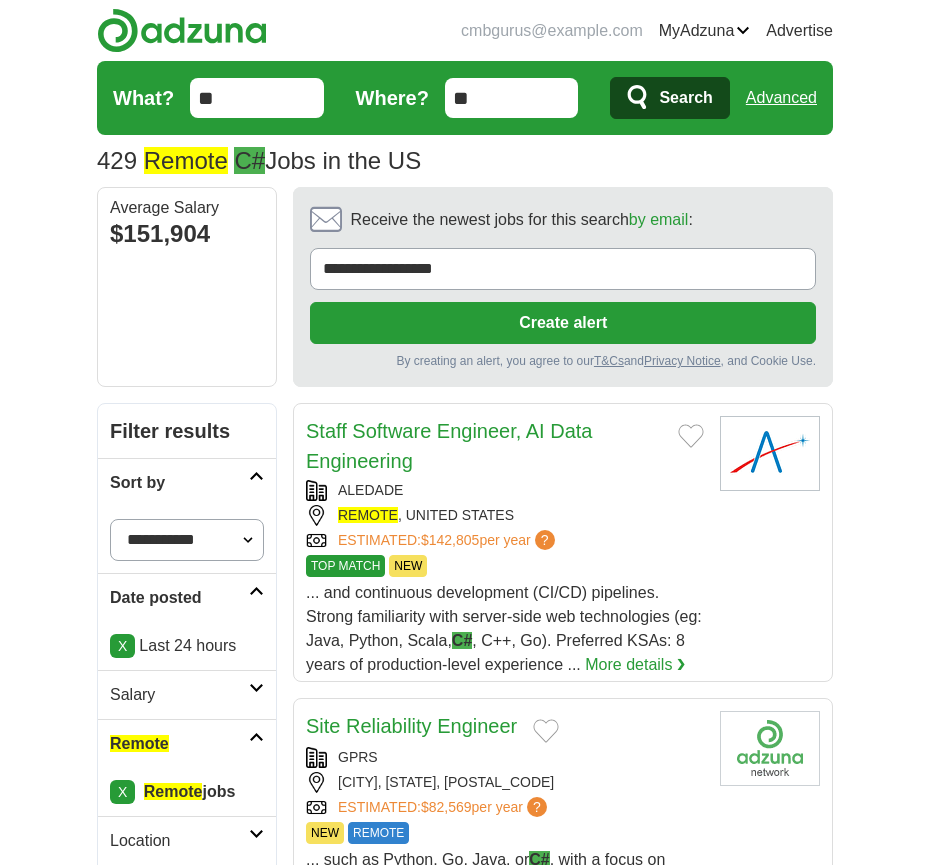 scroll, scrollTop: 866, scrollLeft: 0, axis: vertical 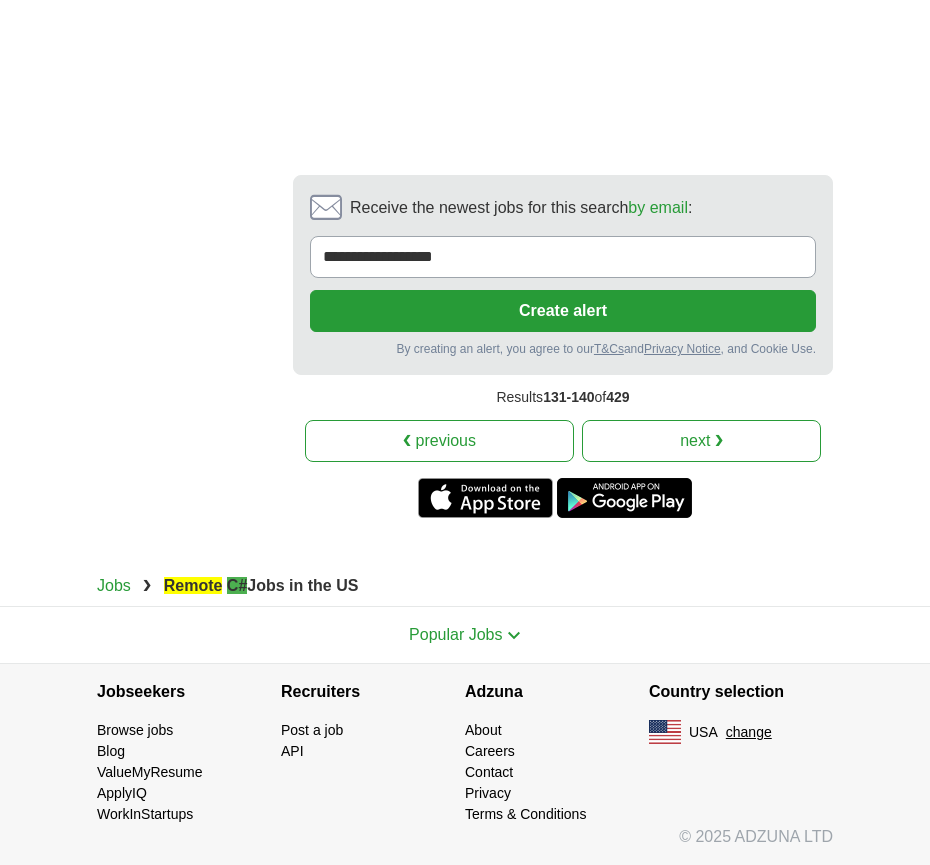 click on "next ❯" at bounding box center (701, 441) 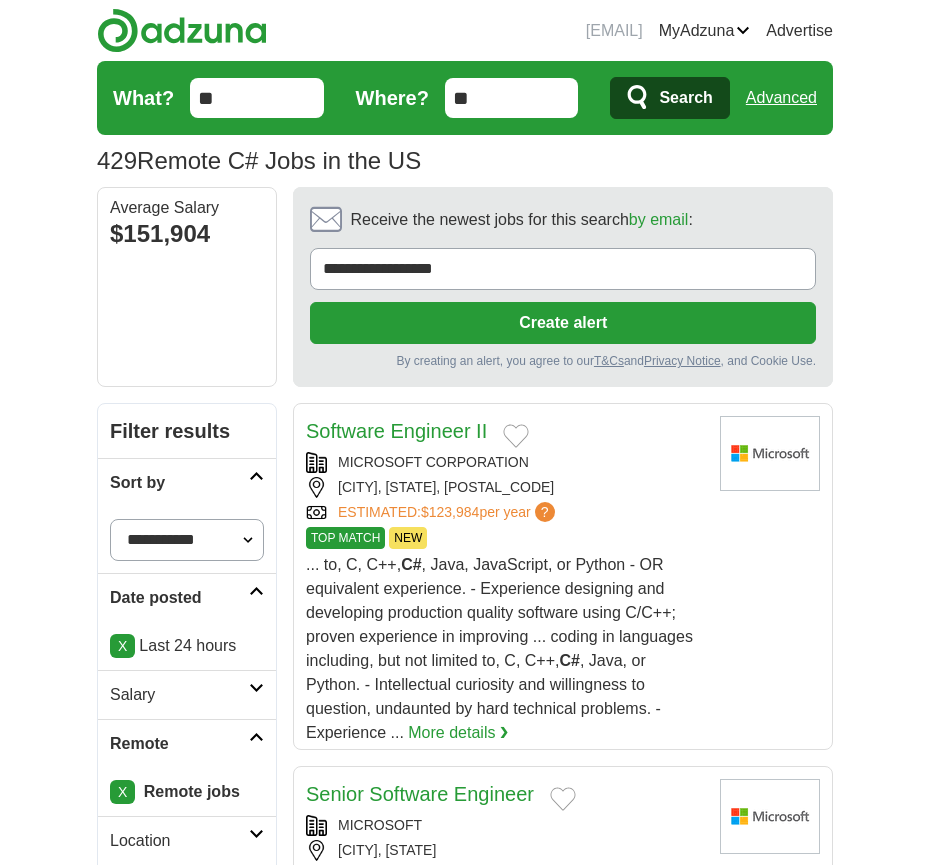 scroll, scrollTop: 0, scrollLeft: 0, axis: both 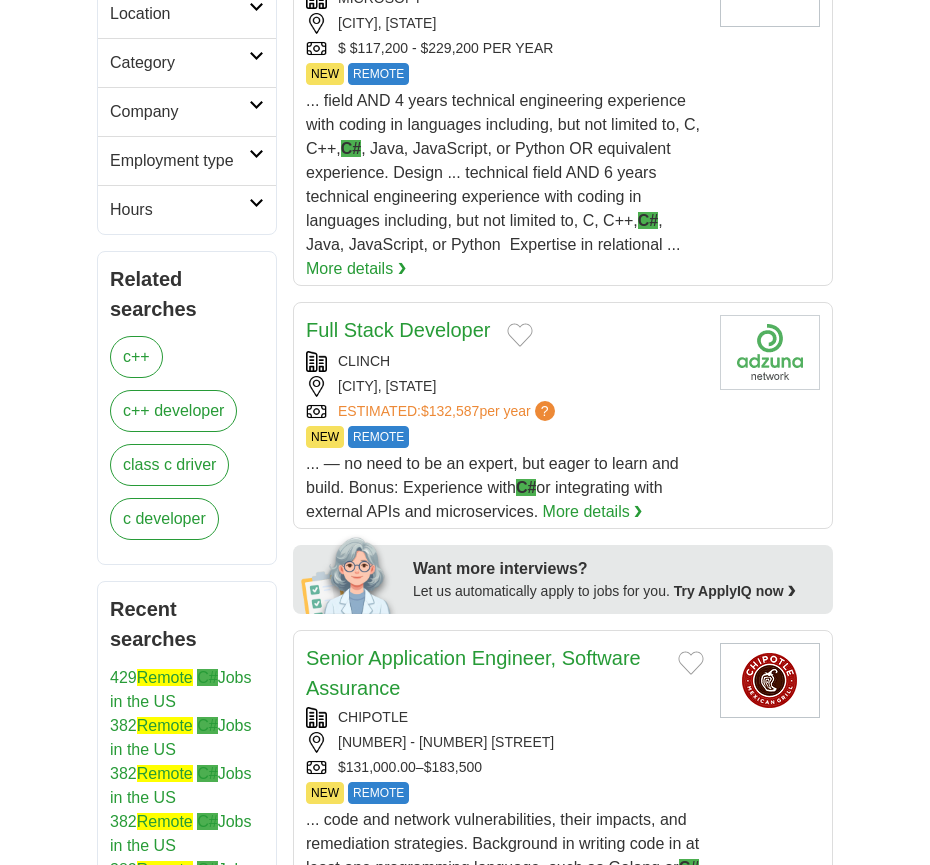 click on "CLINCH" at bounding box center (505, 361) 